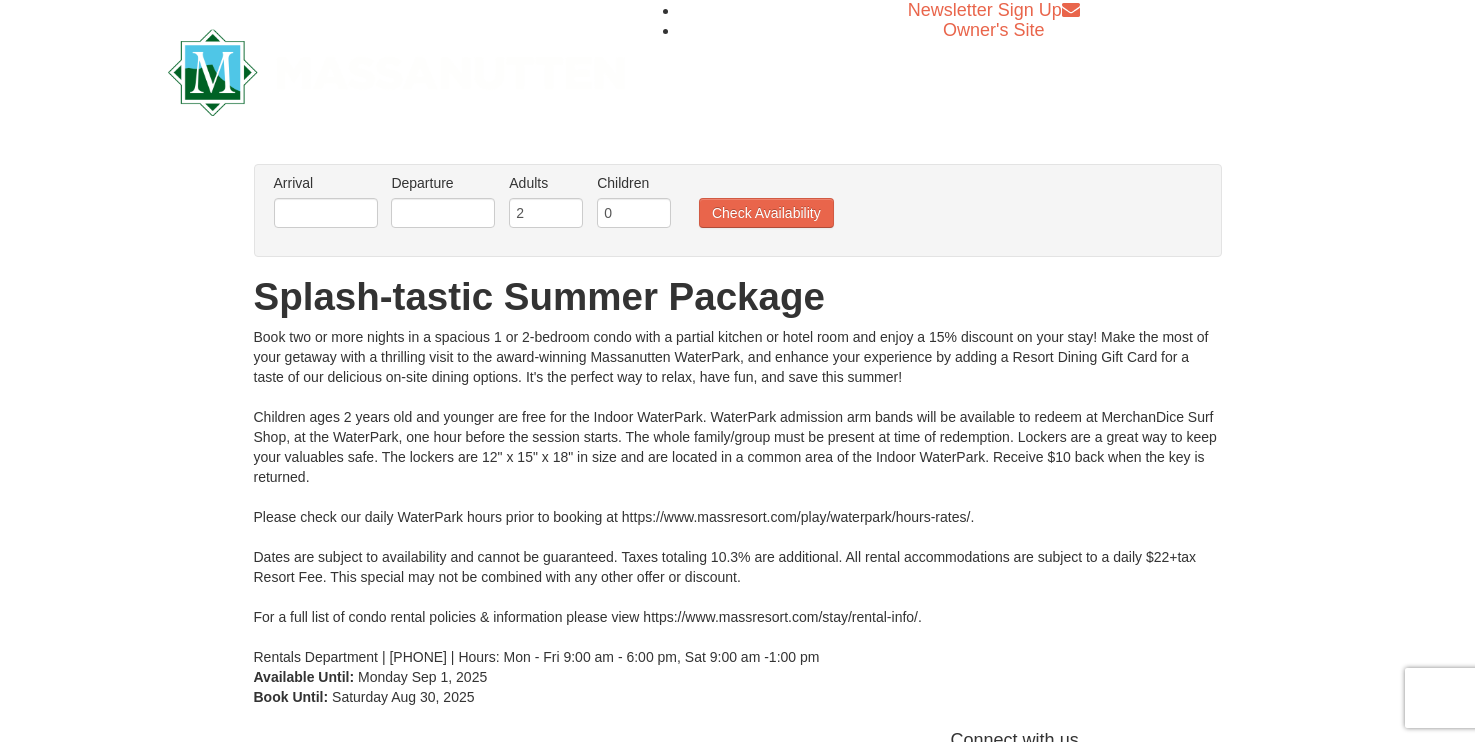 scroll, scrollTop: 0, scrollLeft: 0, axis: both 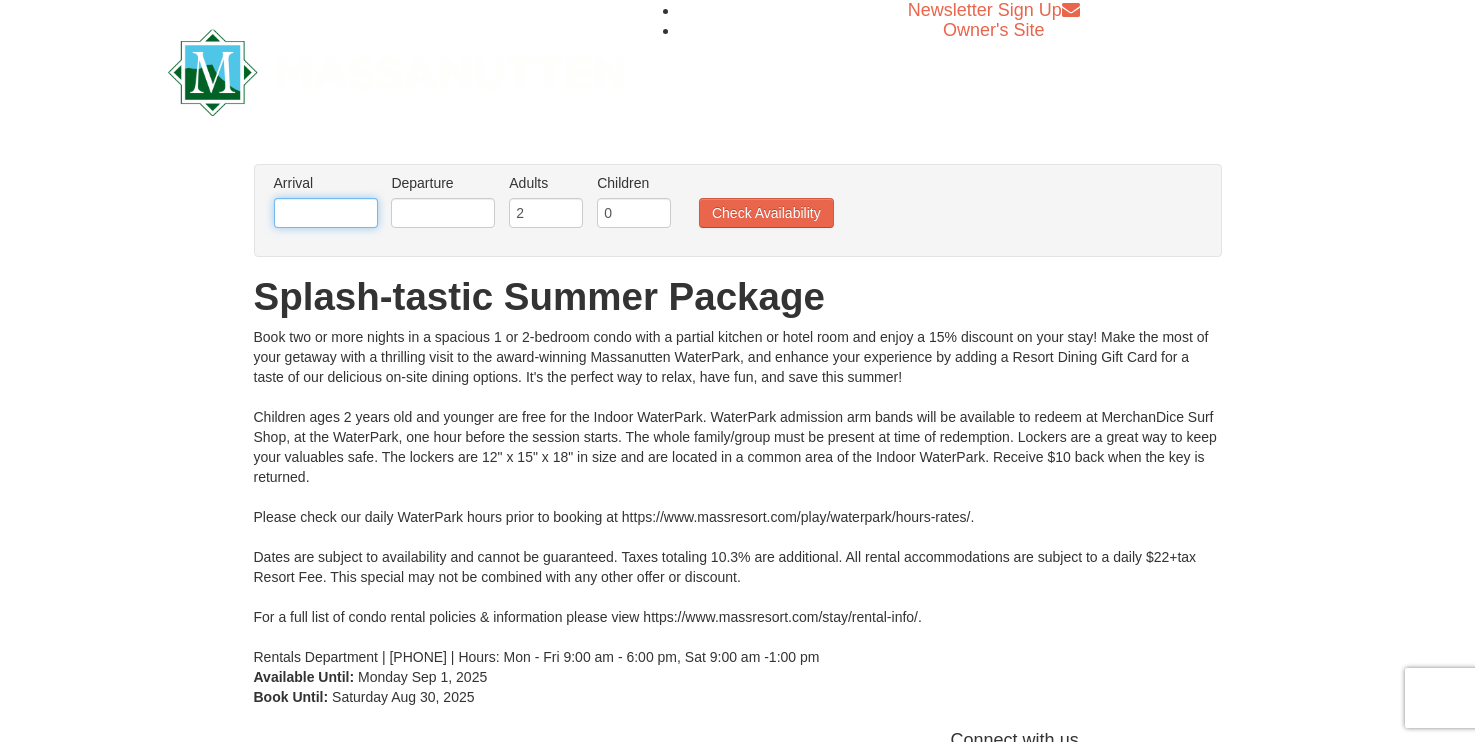click at bounding box center (326, 213) 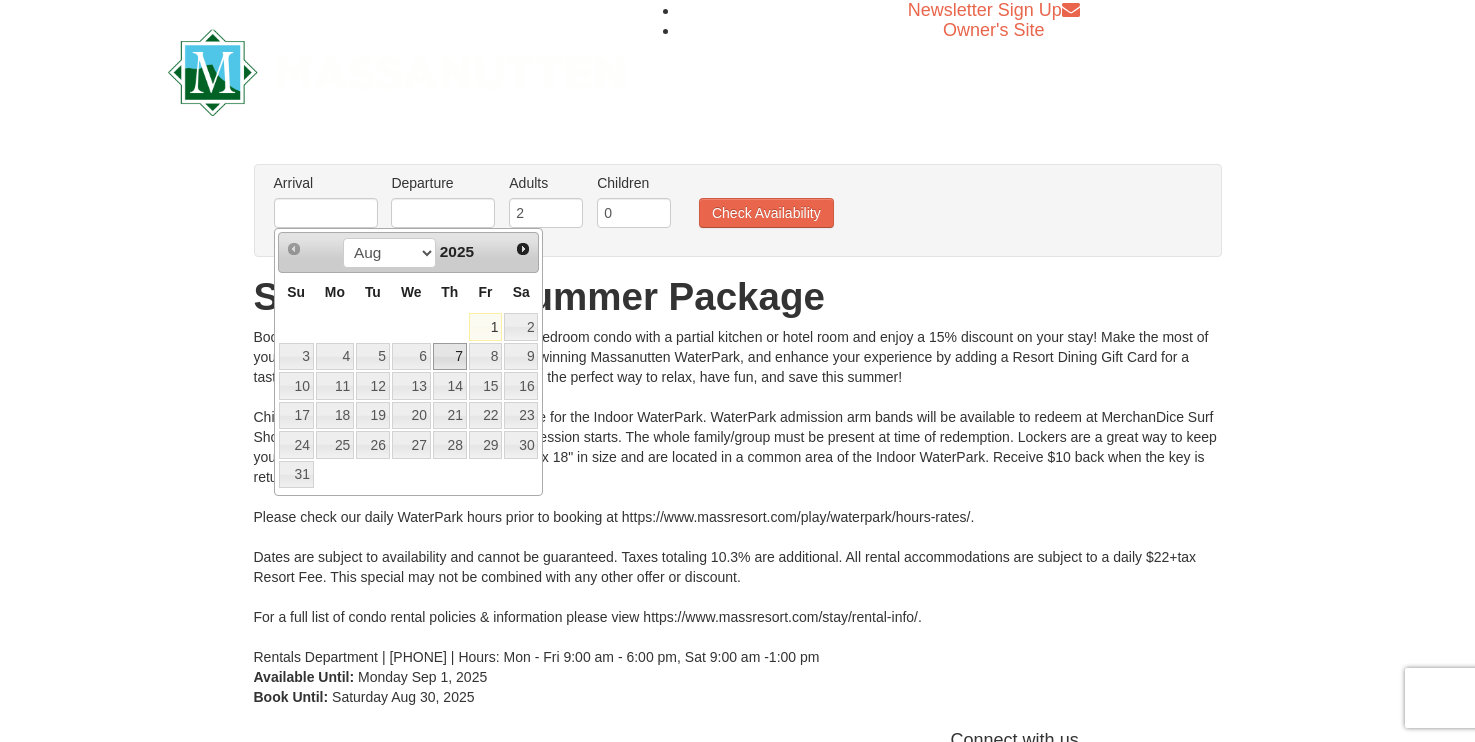 click on "7" at bounding box center [450, 357] 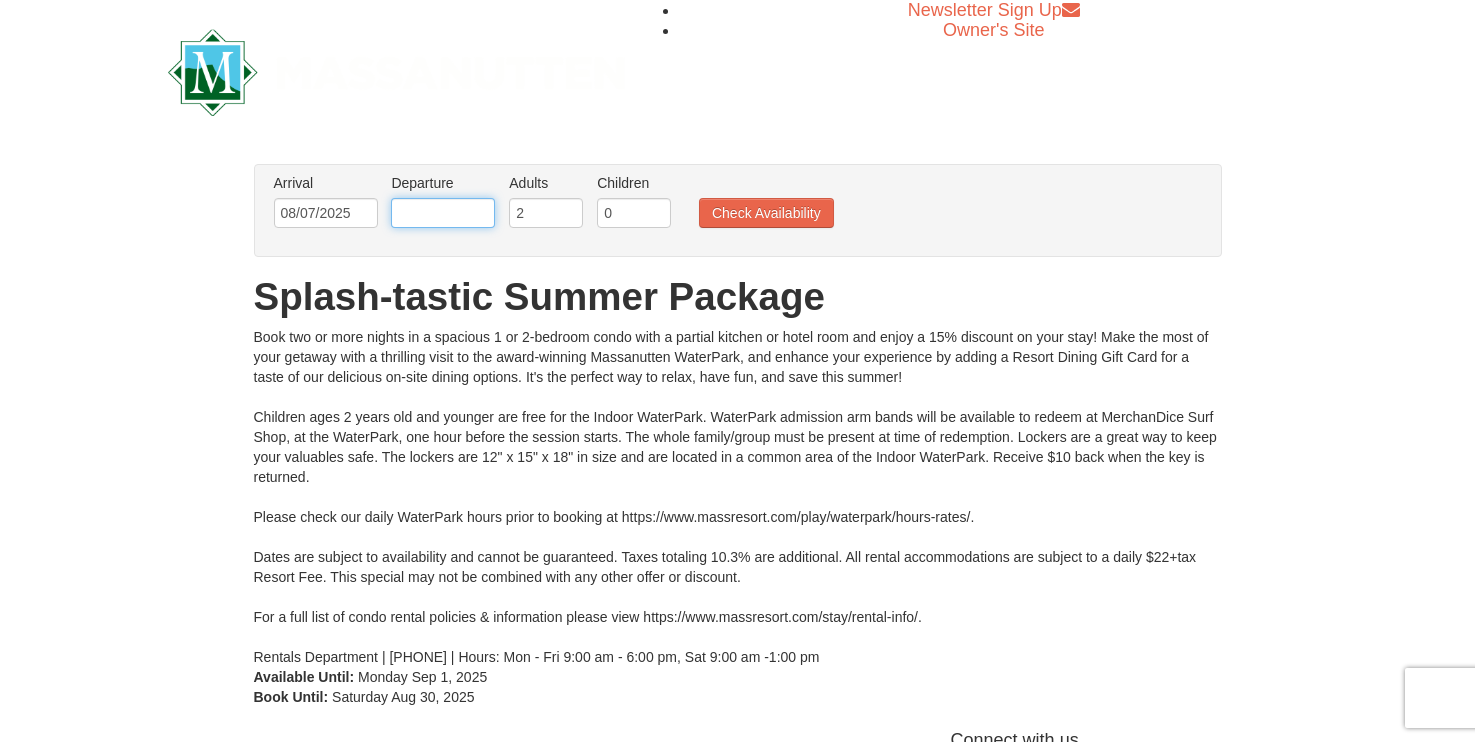 click at bounding box center [443, 213] 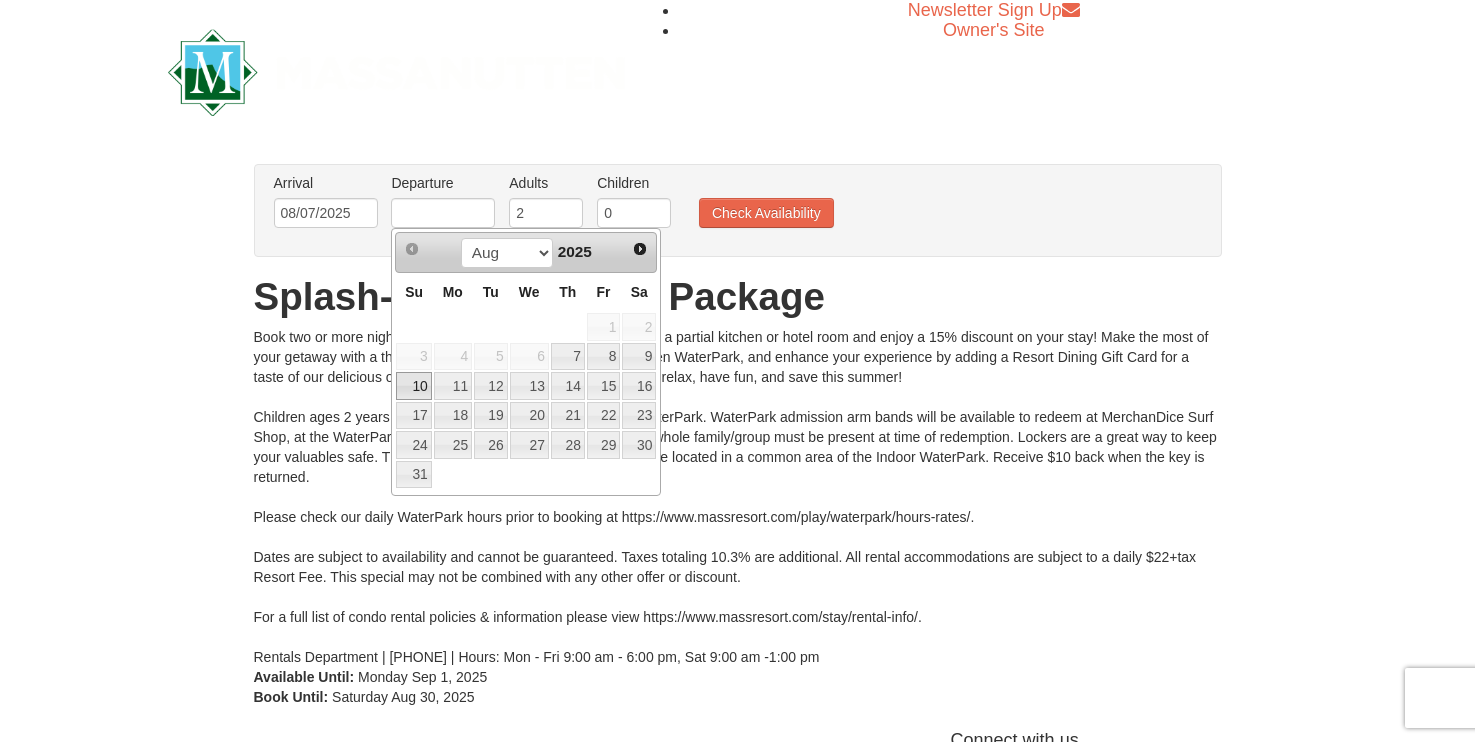 click on "10" at bounding box center (413, 386) 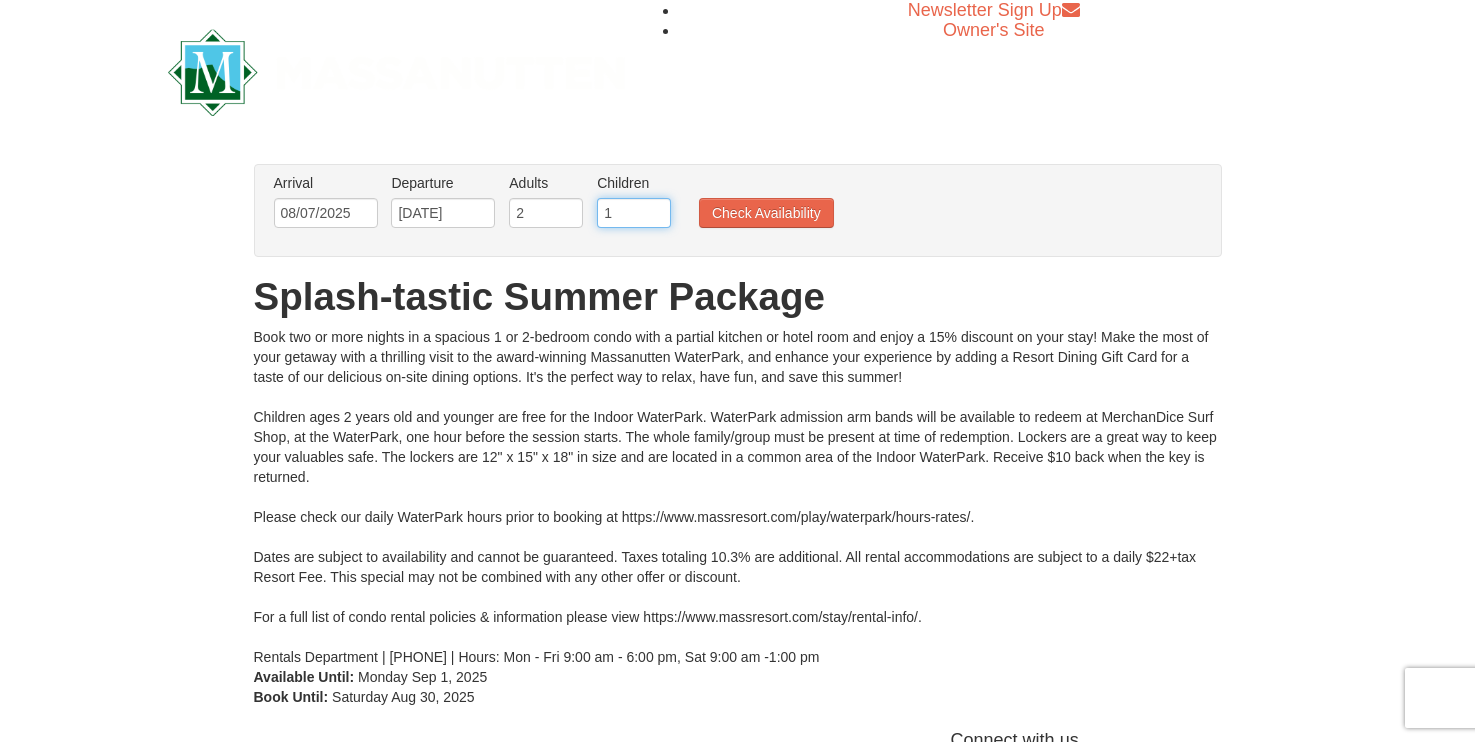 click on "1" at bounding box center (634, 213) 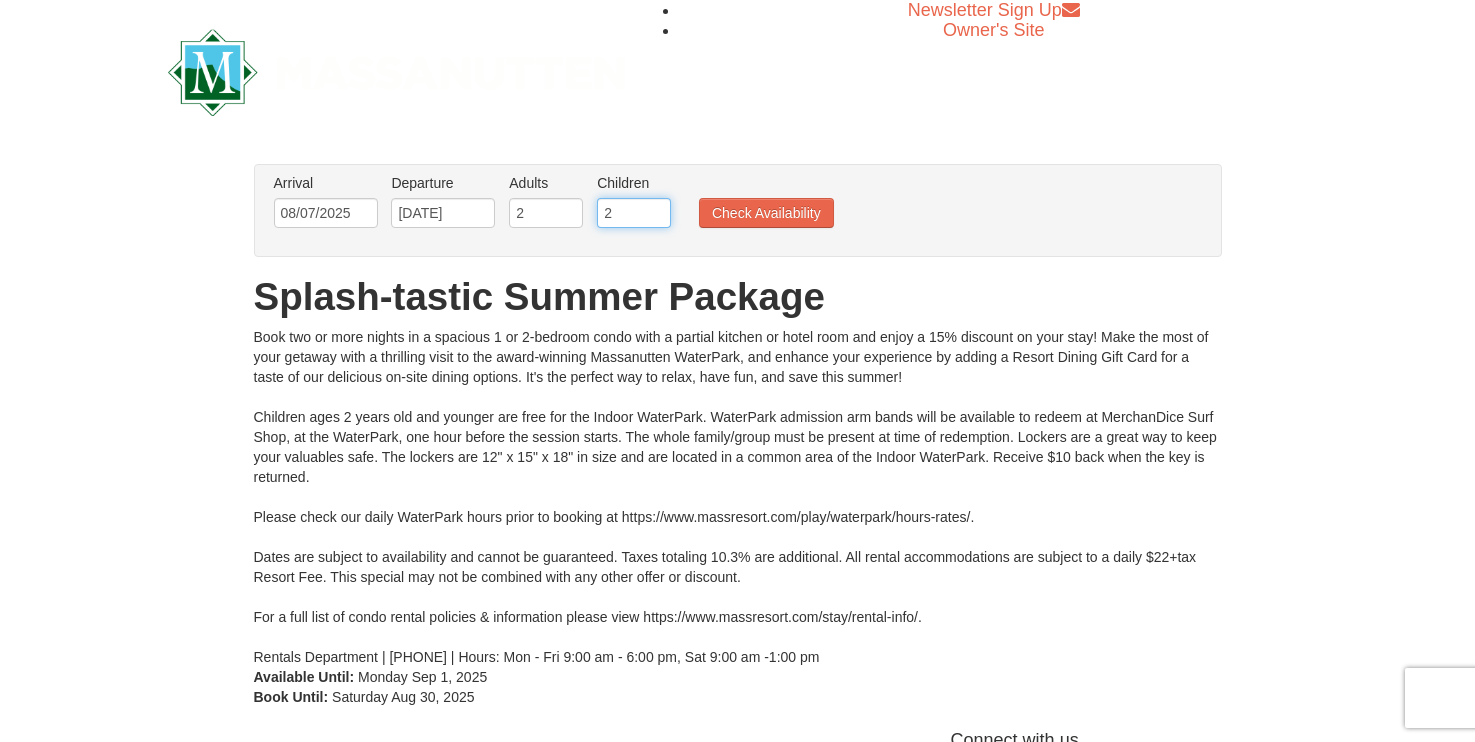 type on "2" 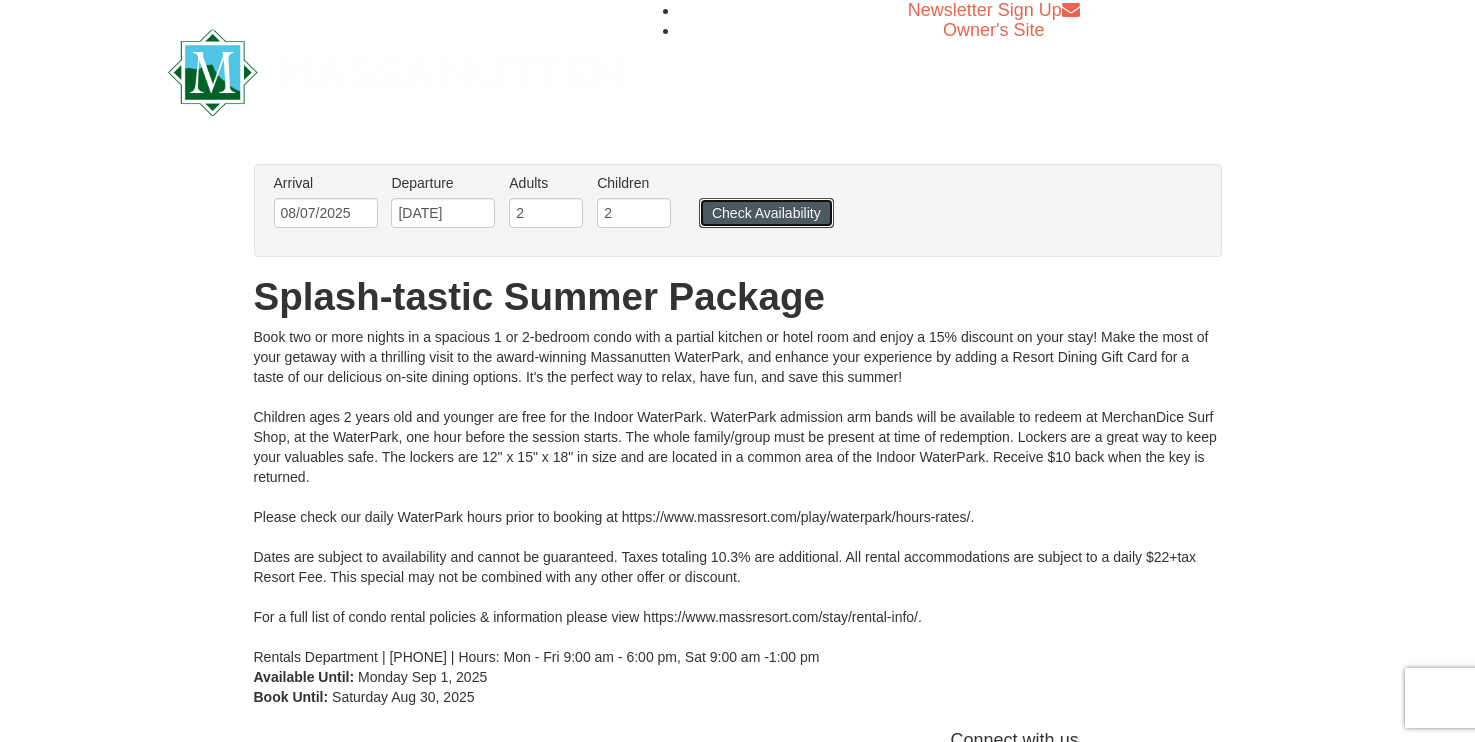 click on "Check Availability" at bounding box center (766, 213) 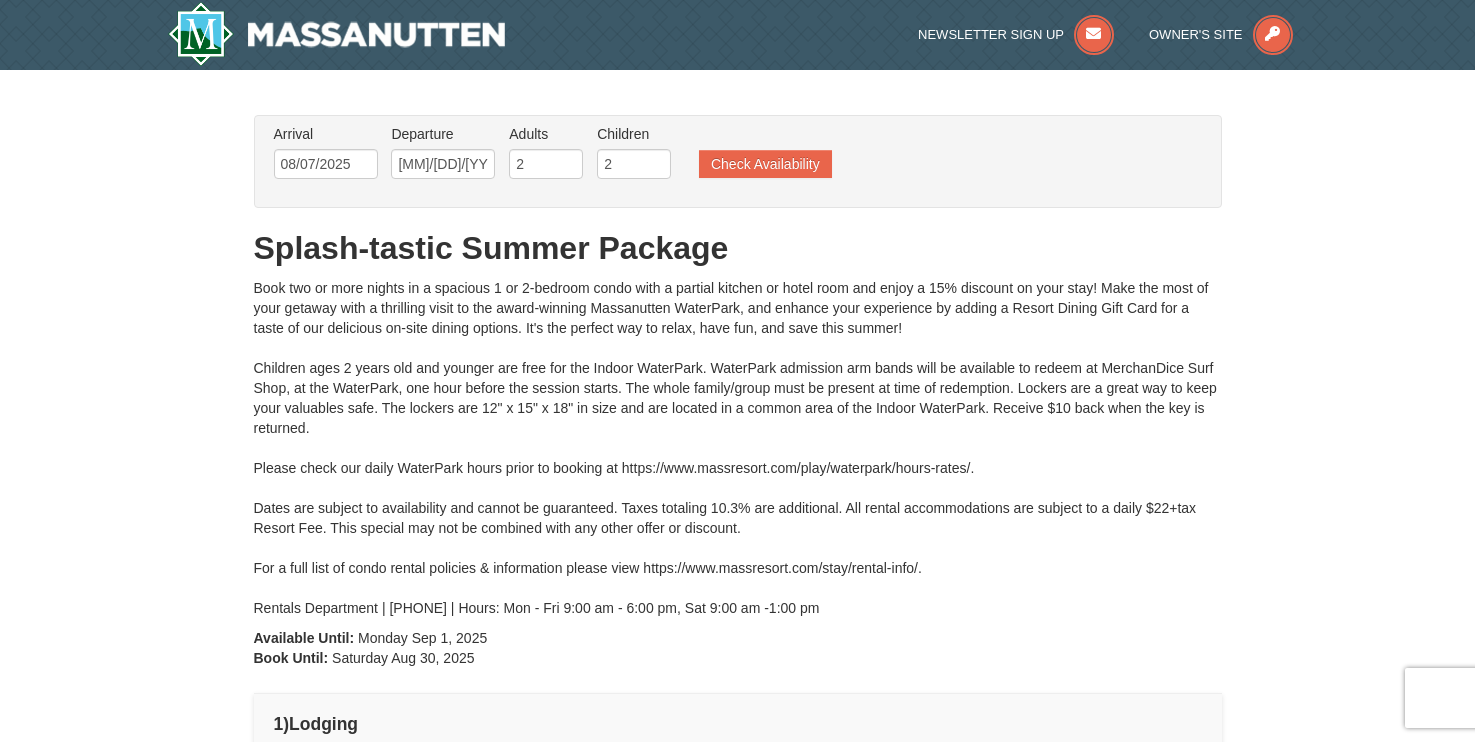 scroll, scrollTop: 65, scrollLeft: 0, axis: vertical 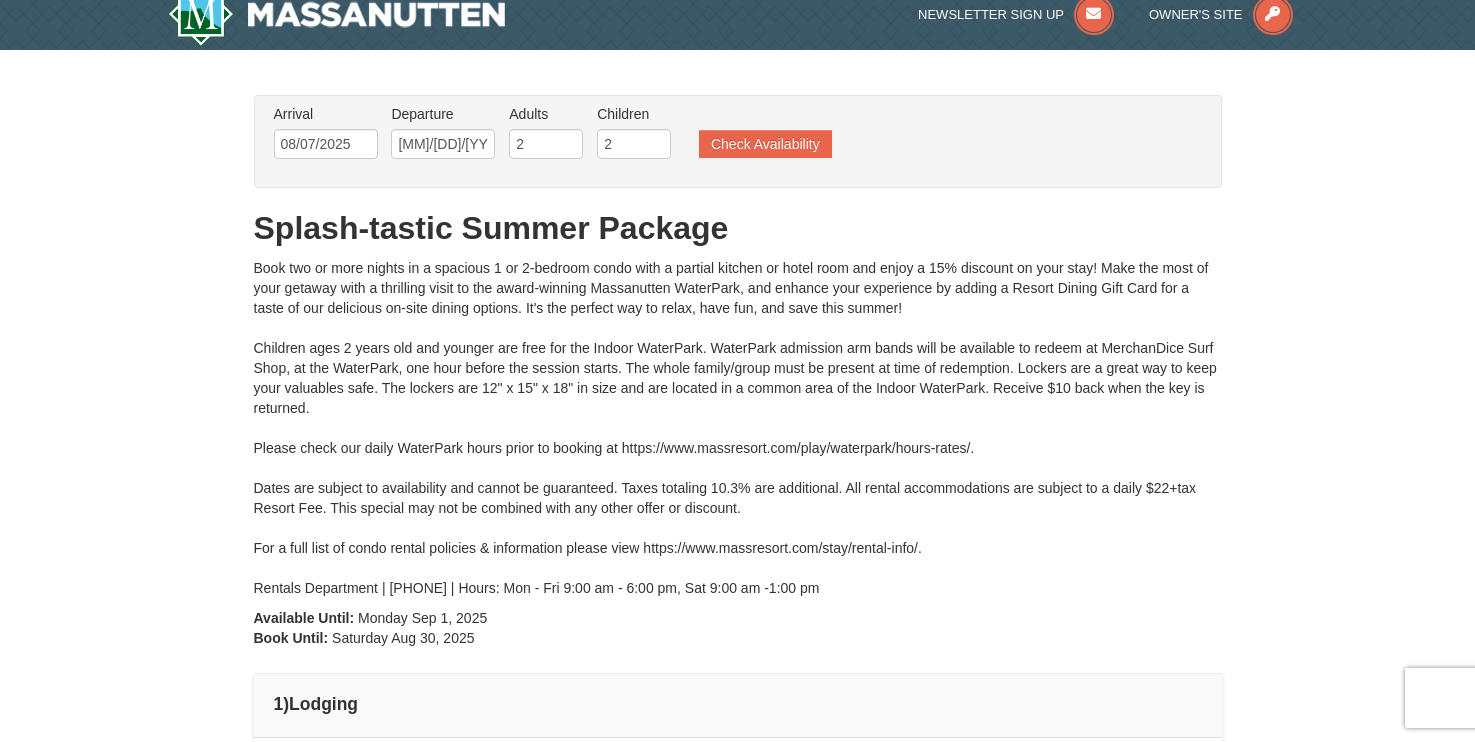 type on "08/07/2025" 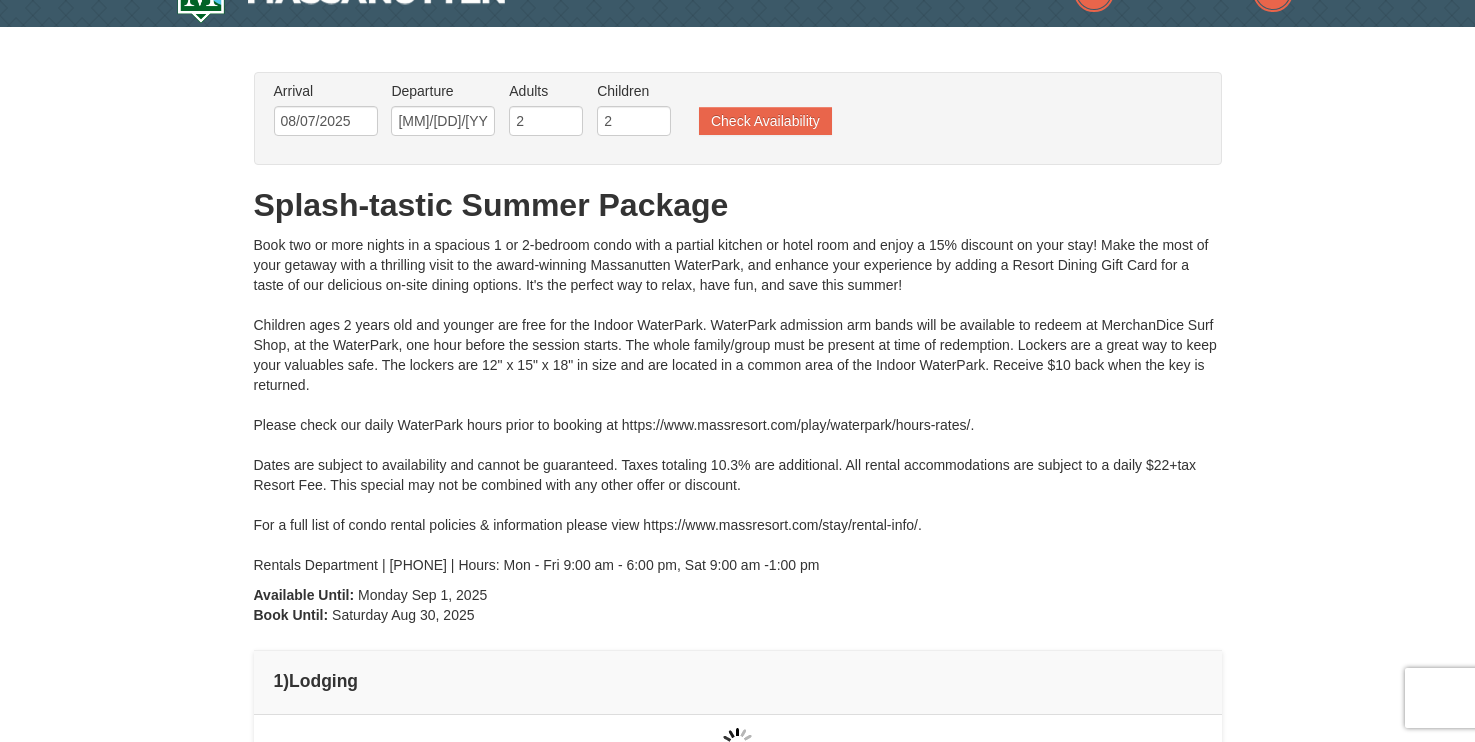 scroll, scrollTop: 0, scrollLeft: 0, axis: both 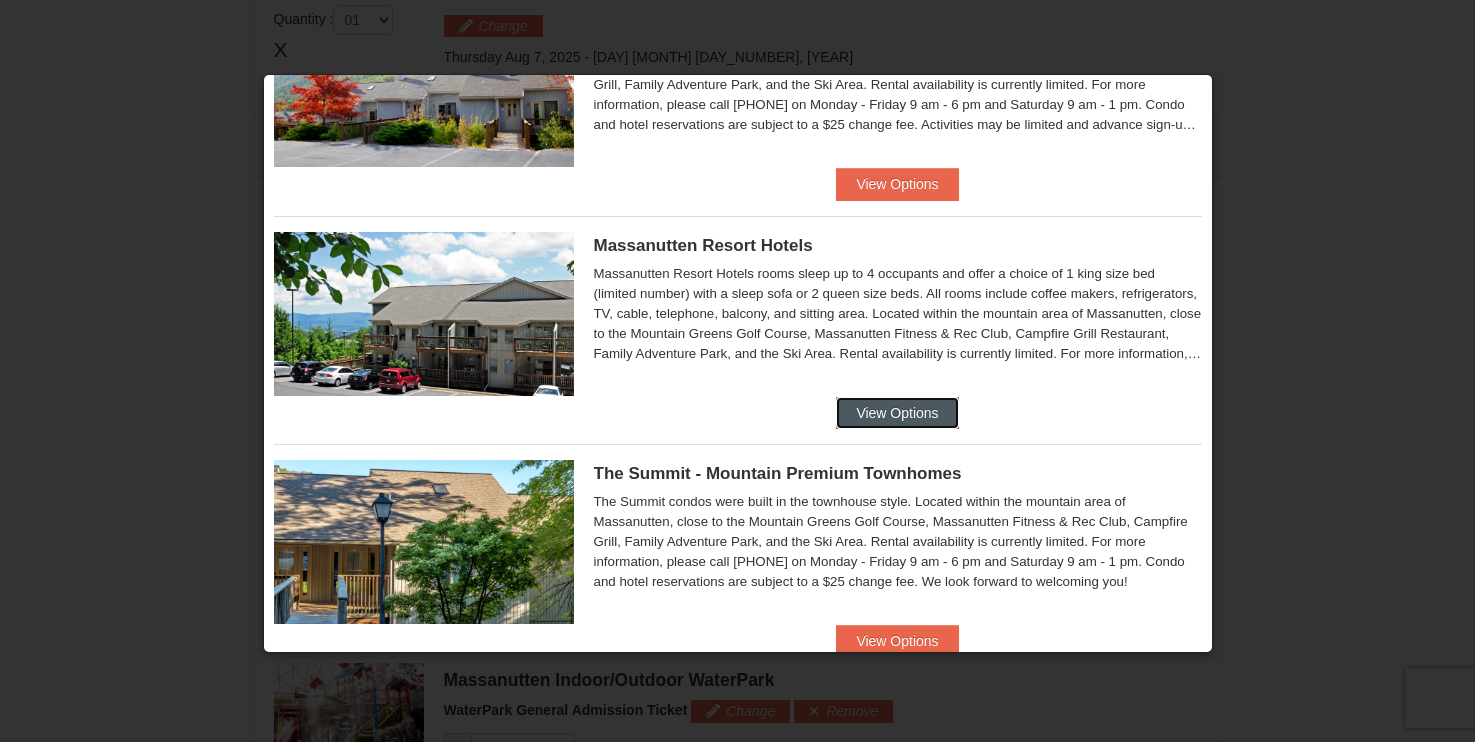 click on "View Options" at bounding box center [897, 413] 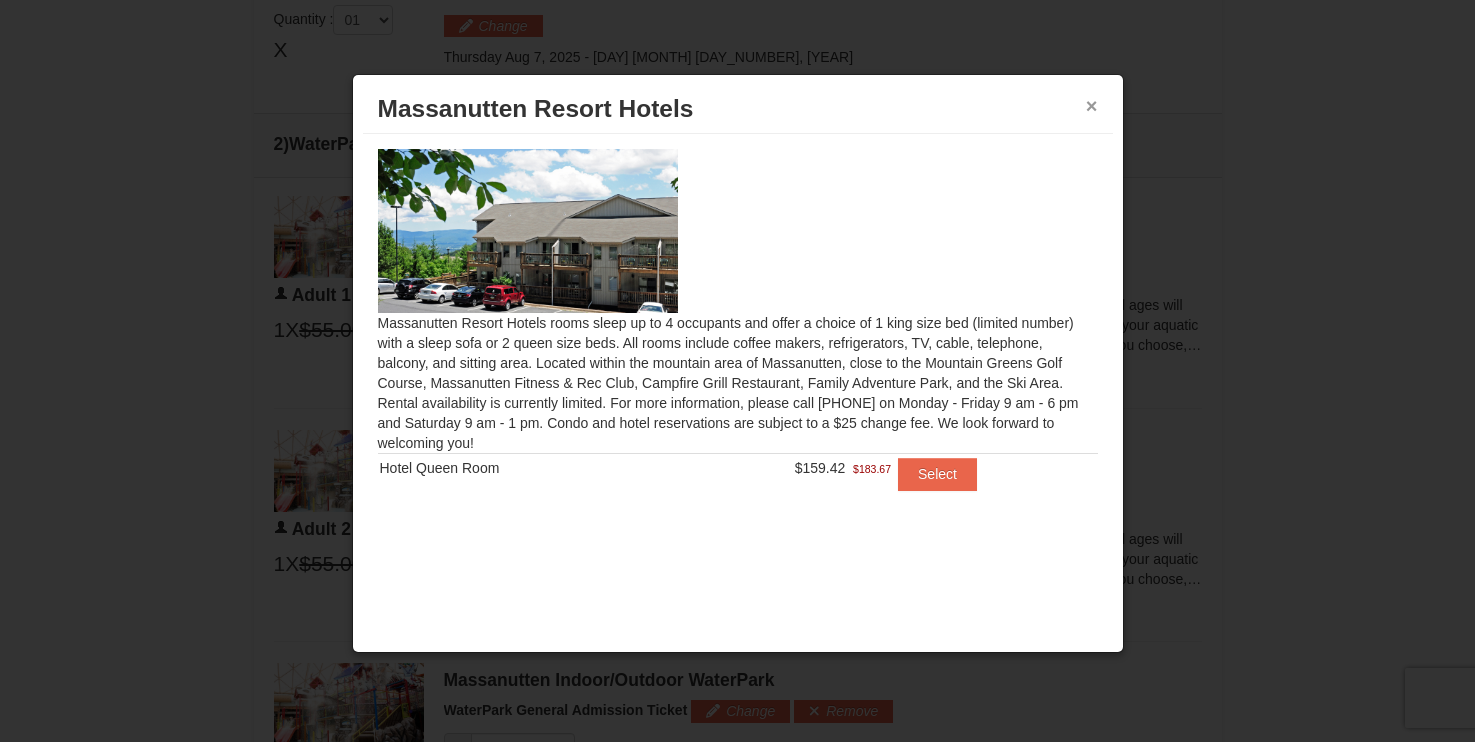 click on "×" at bounding box center (1092, 106) 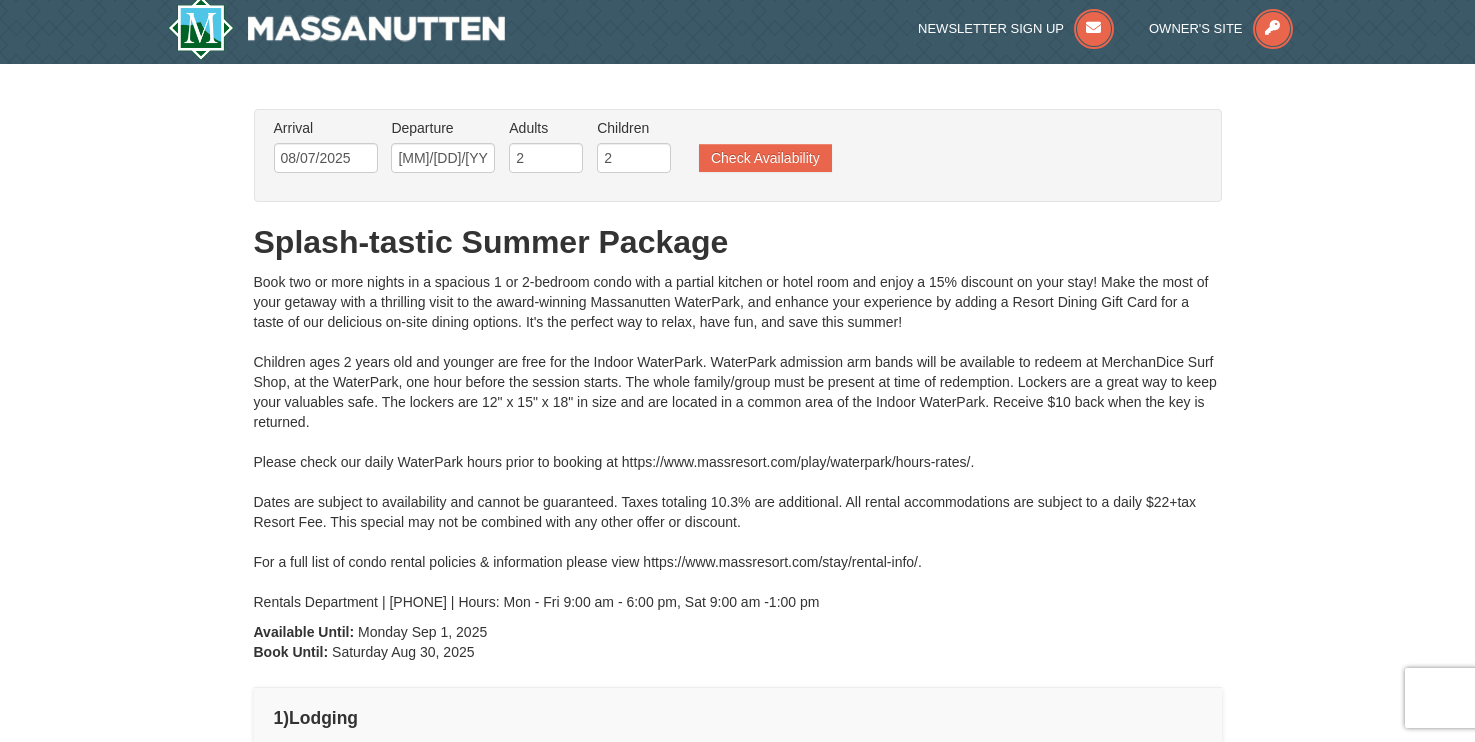 scroll, scrollTop: 11, scrollLeft: 0, axis: vertical 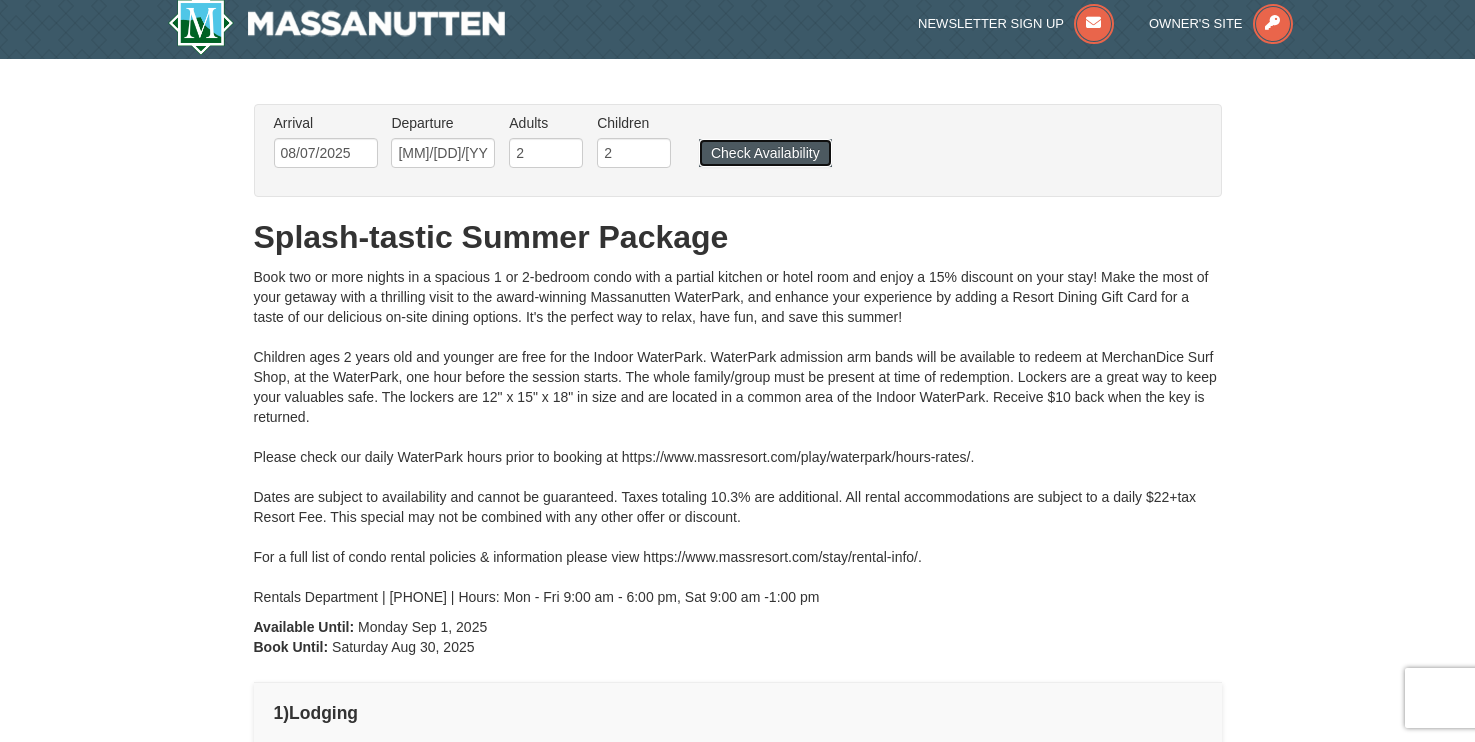 click on "Check Availability" at bounding box center [765, 153] 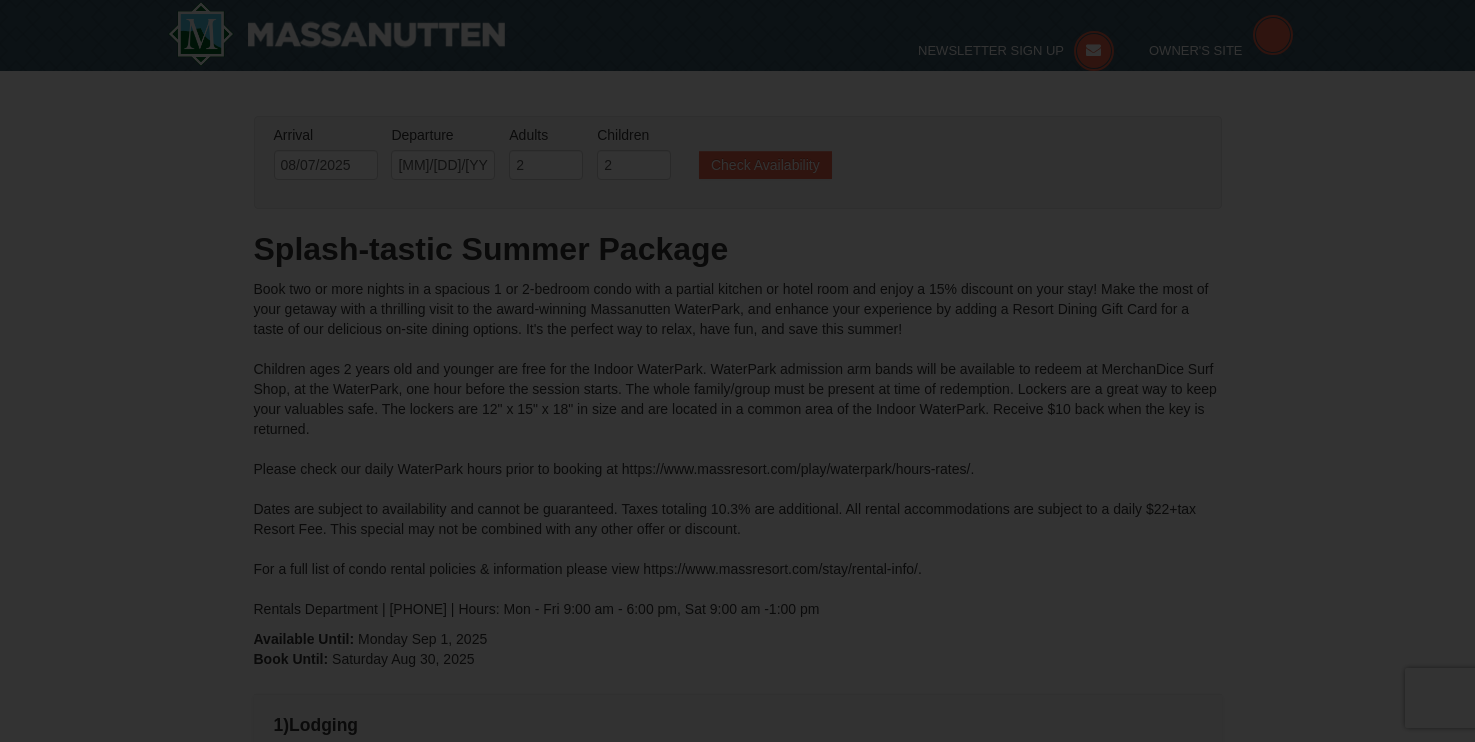 scroll, scrollTop: 108, scrollLeft: 0, axis: vertical 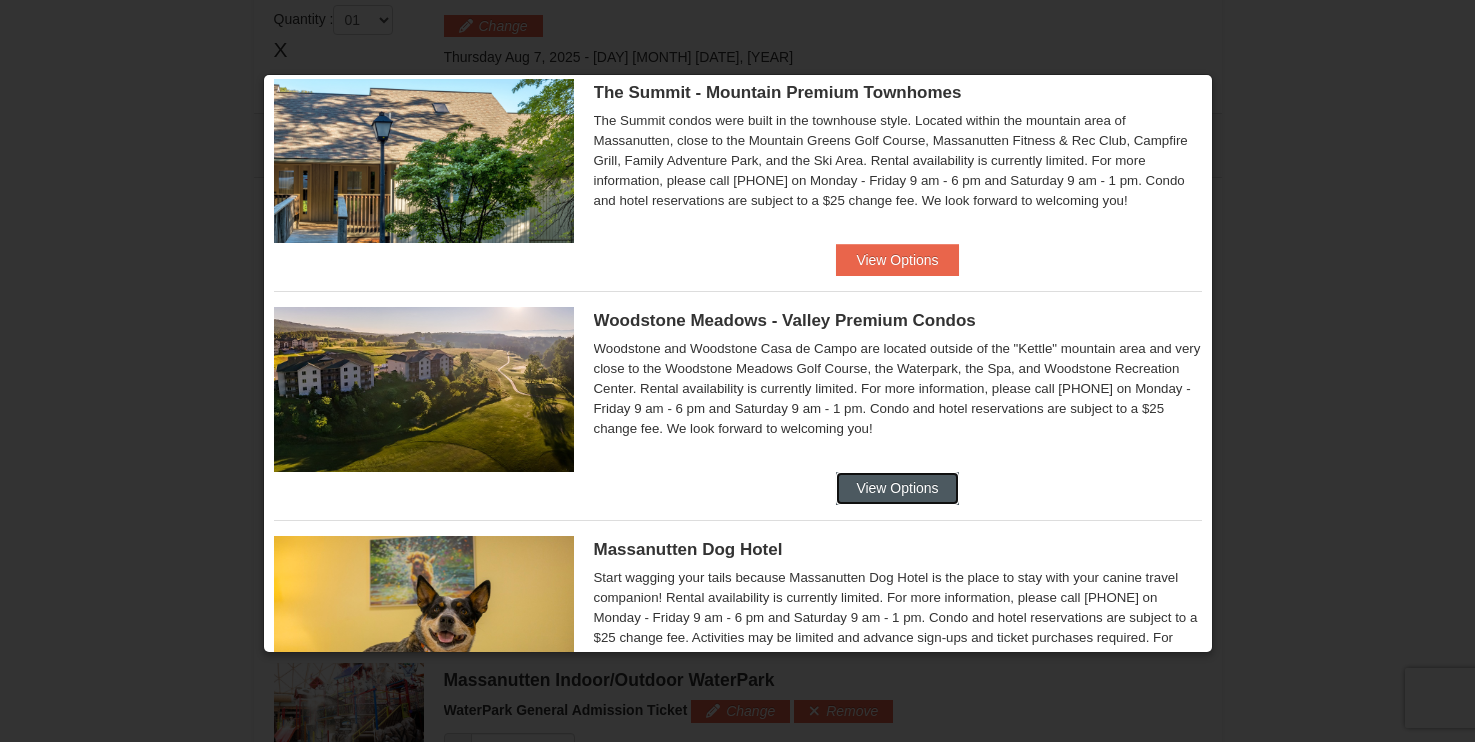 click on "View Options" at bounding box center [897, 488] 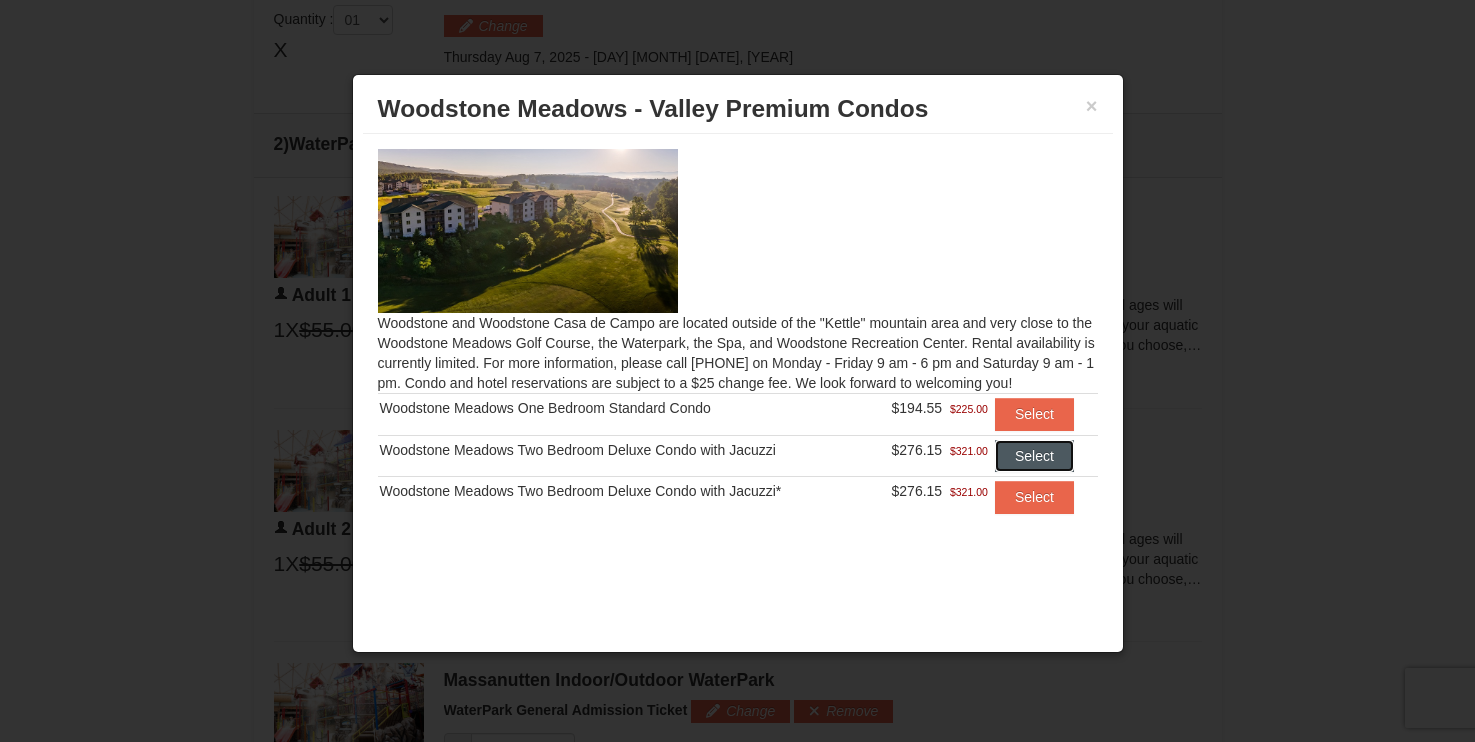 click on "Select" at bounding box center [1034, 456] 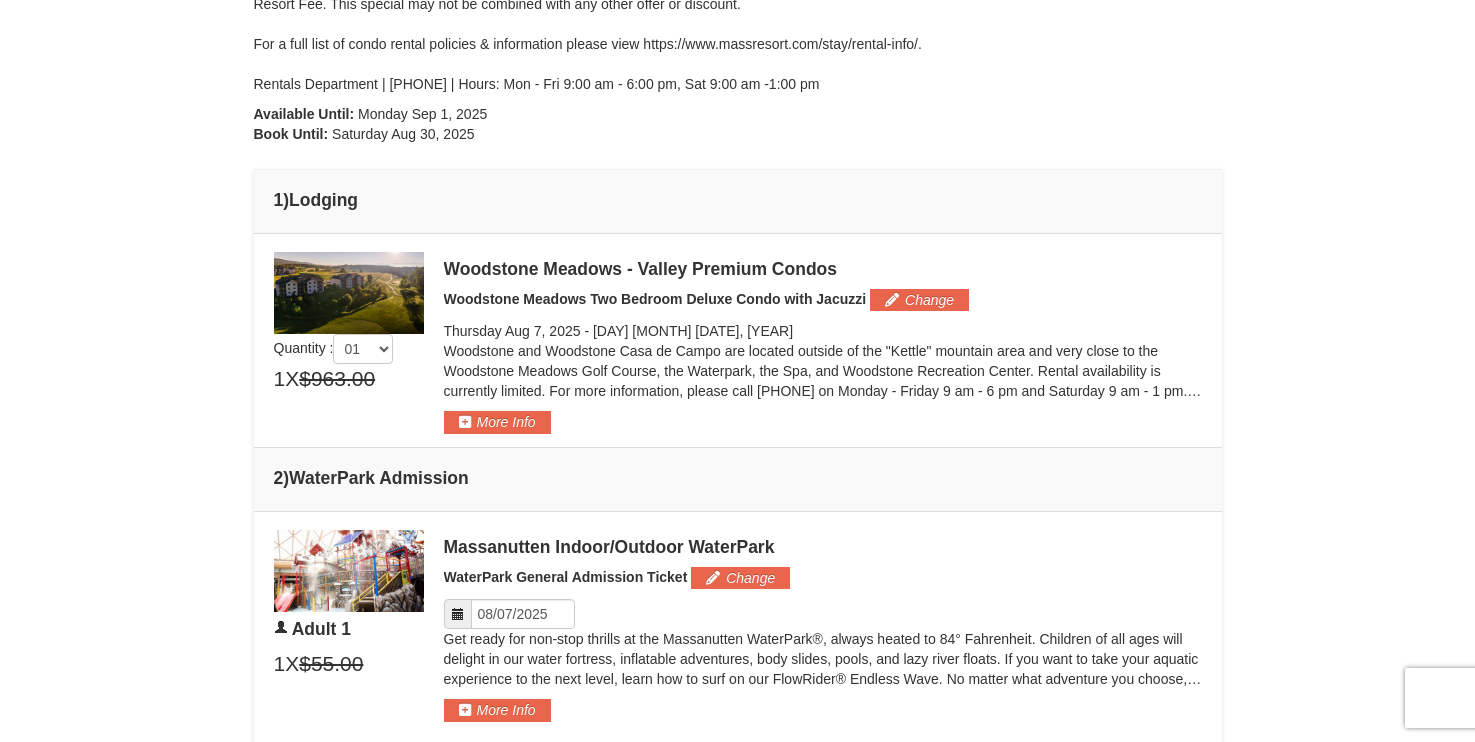 scroll, scrollTop: 528, scrollLeft: 0, axis: vertical 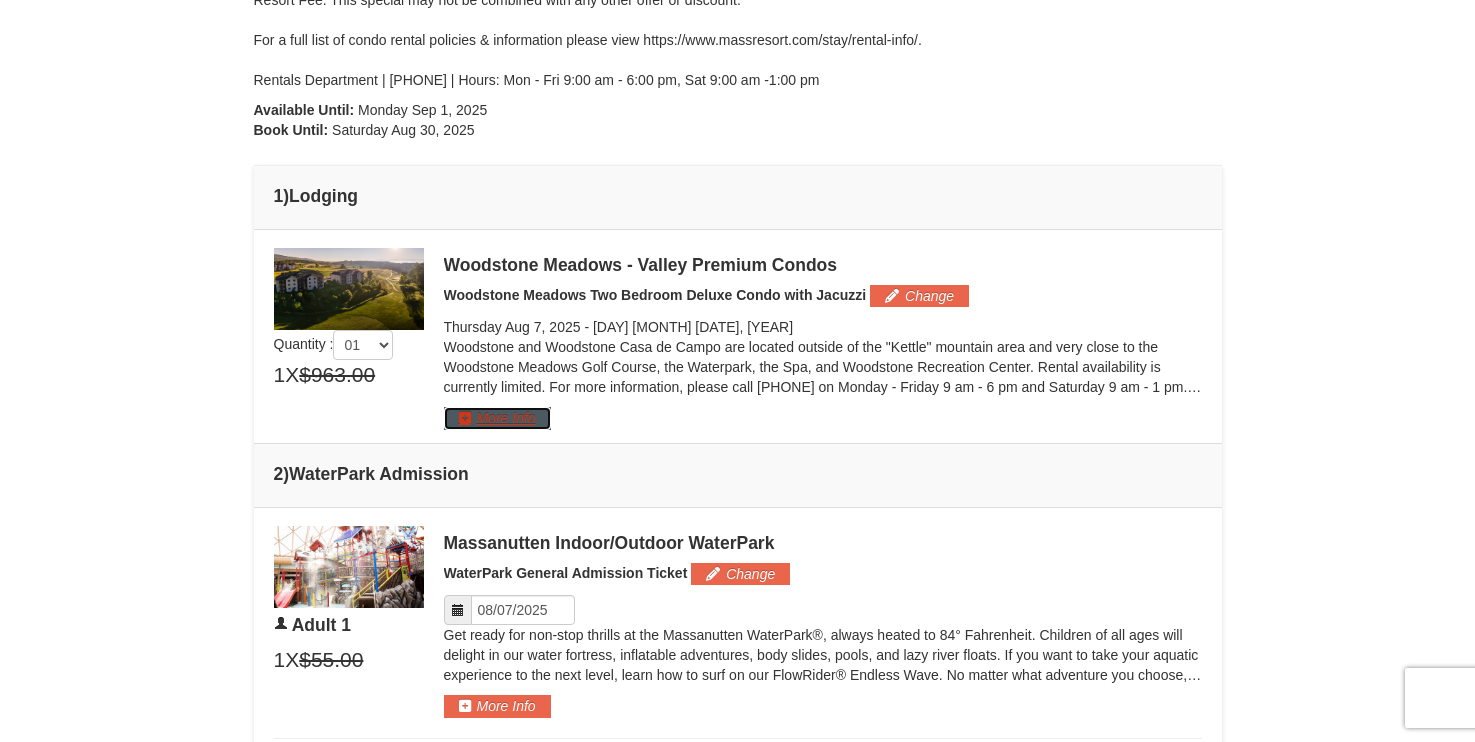 click on "More Info" at bounding box center [497, 418] 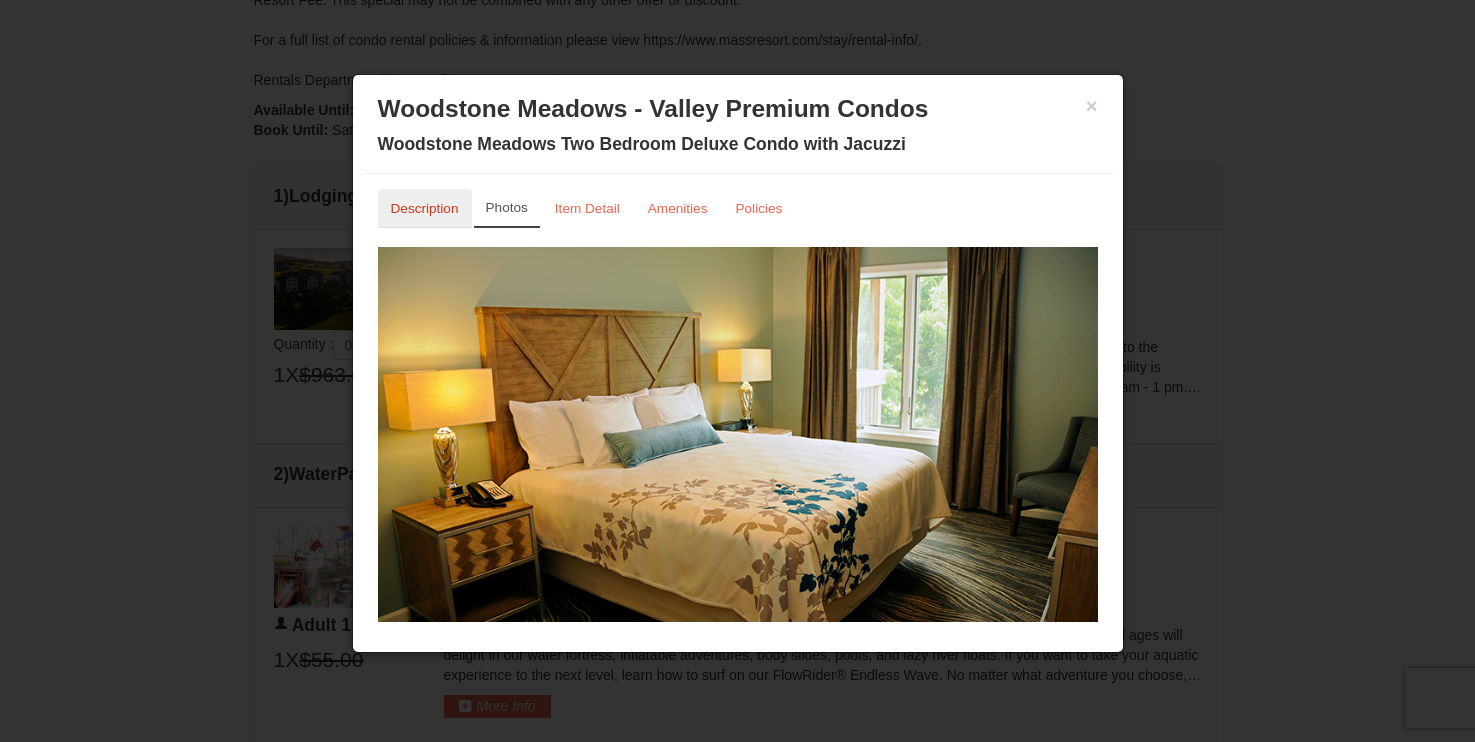 click on "Description" at bounding box center [425, 208] 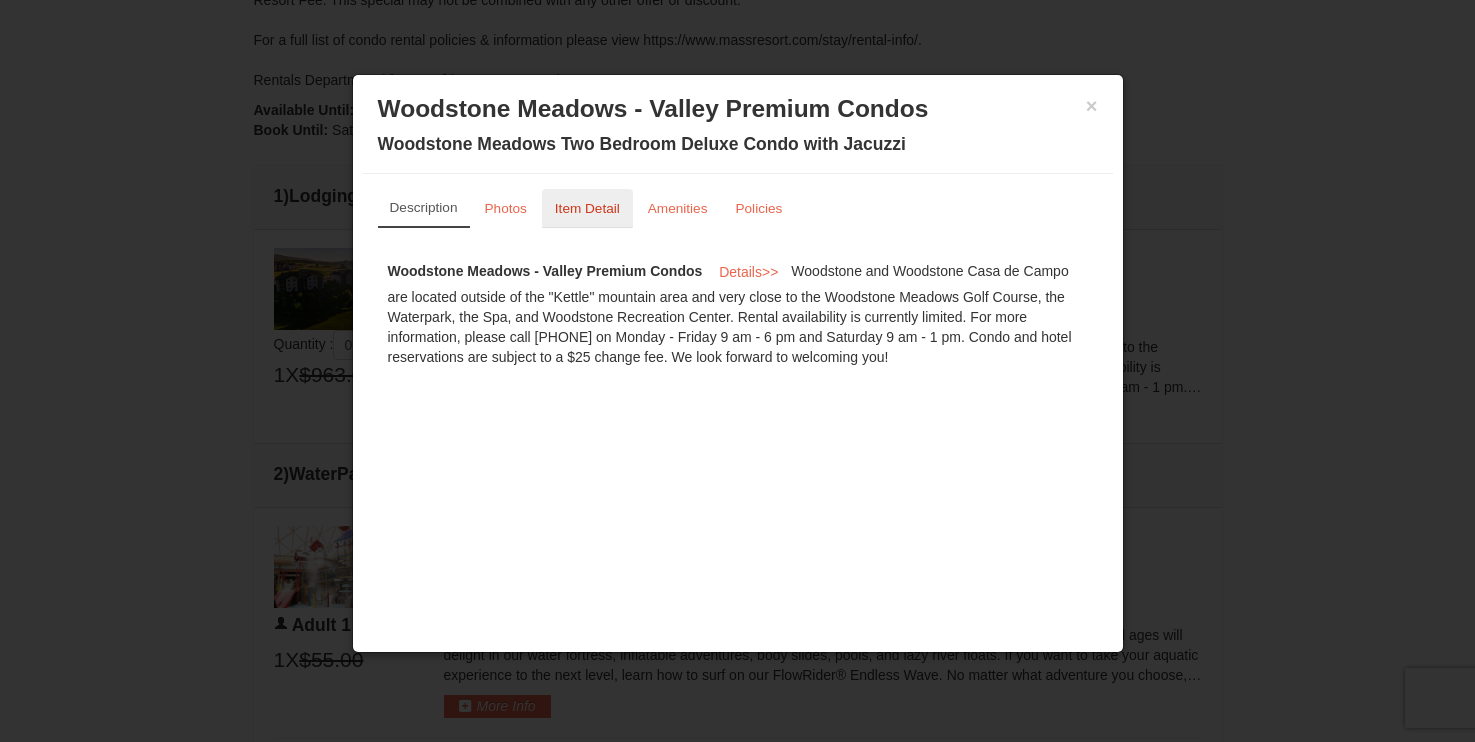 click on "Item Detail" at bounding box center [587, 208] 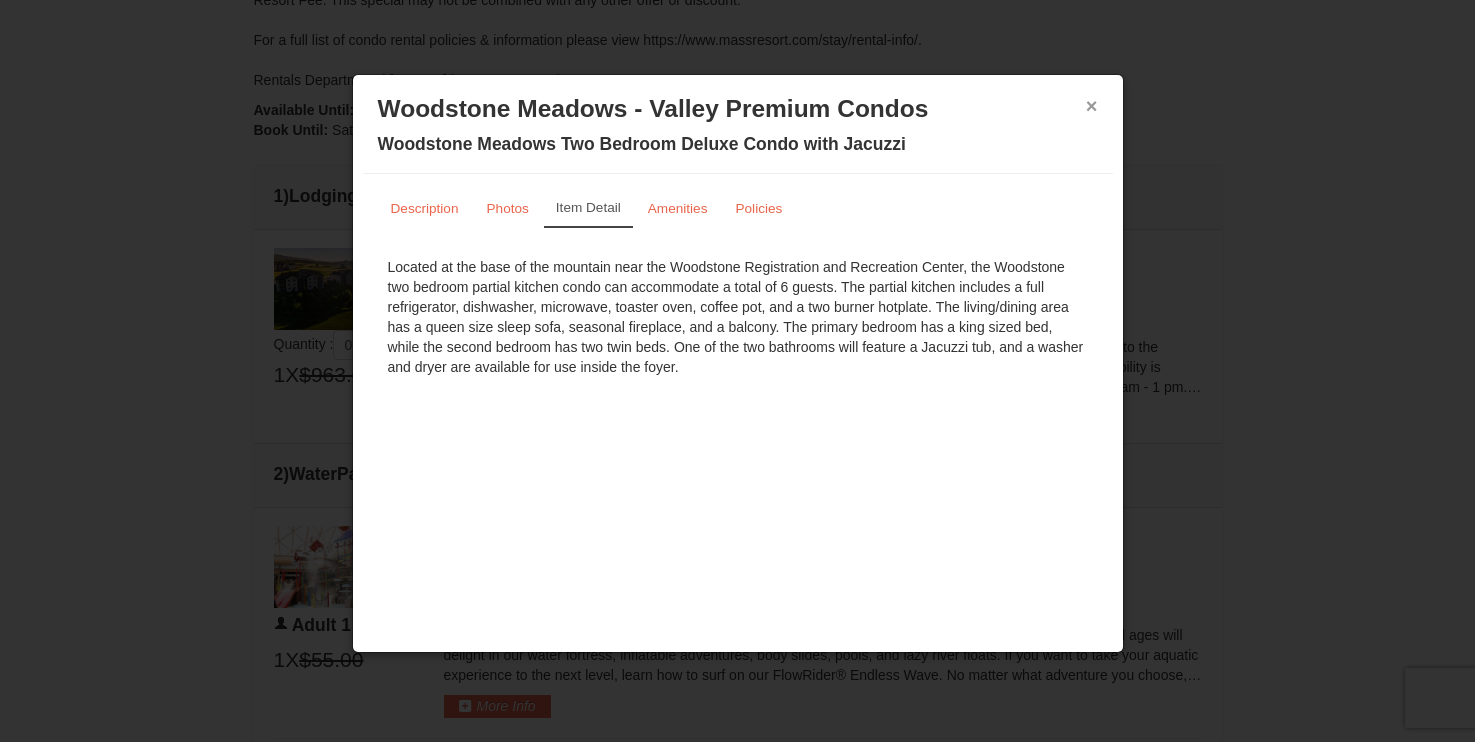 click on "×" at bounding box center [1092, 106] 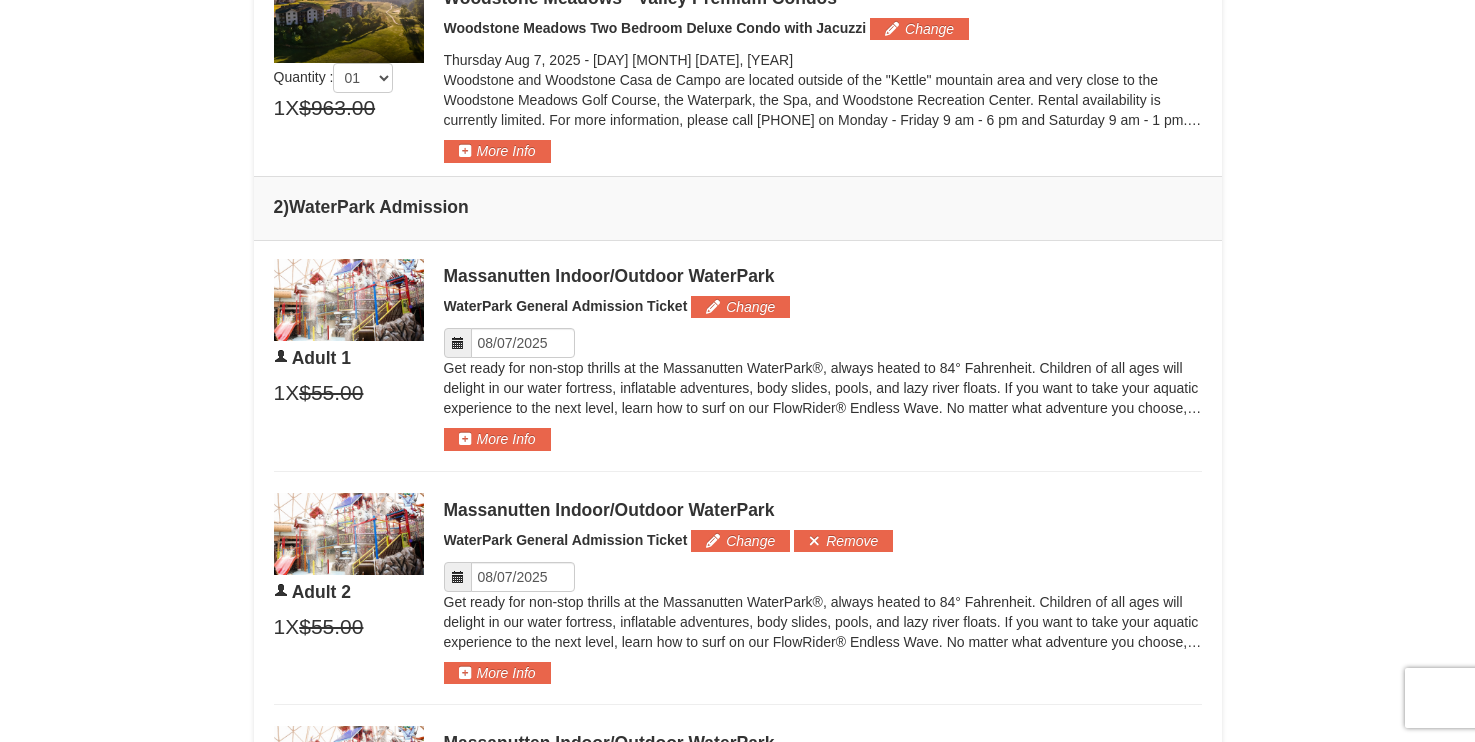 scroll, scrollTop: 803, scrollLeft: 0, axis: vertical 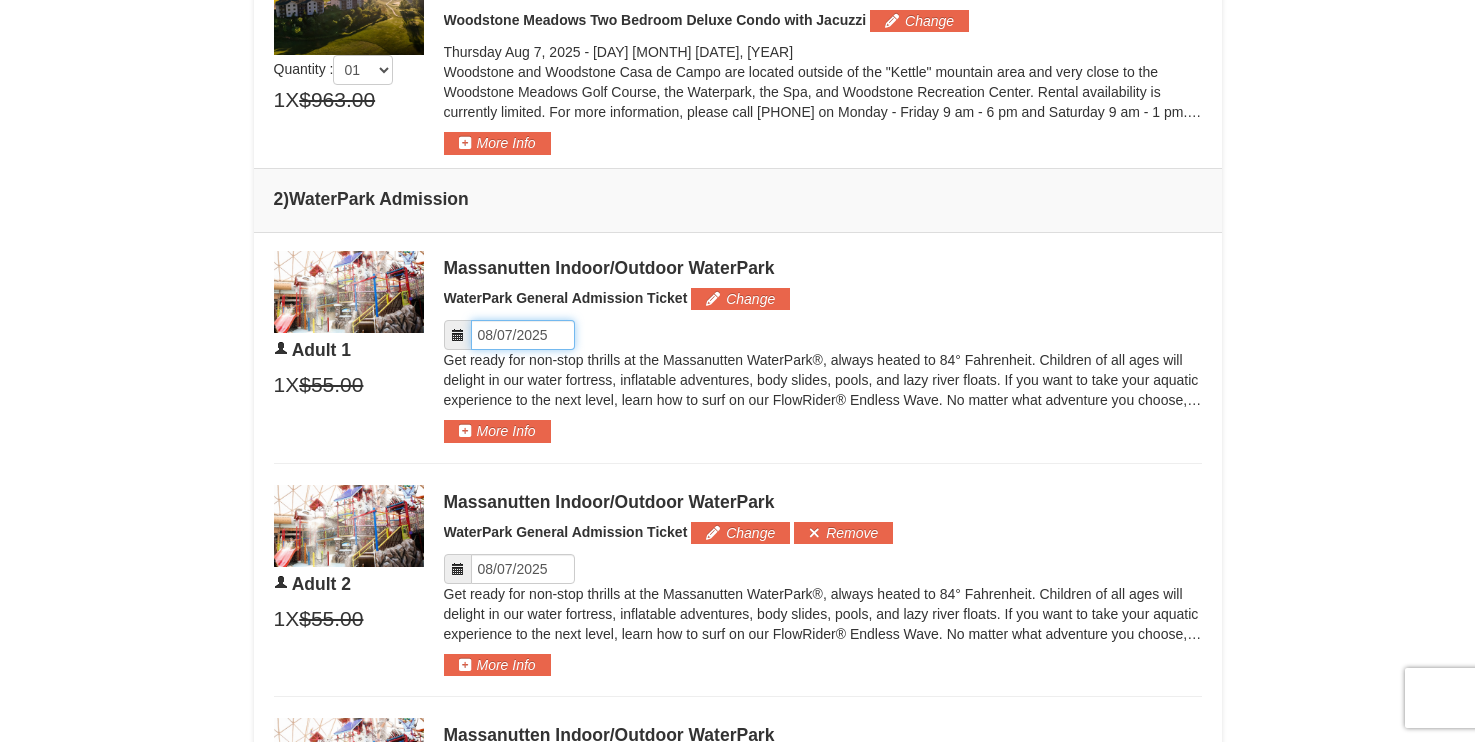 click on "Please format dates MM/DD/YYYY" at bounding box center (523, 335) 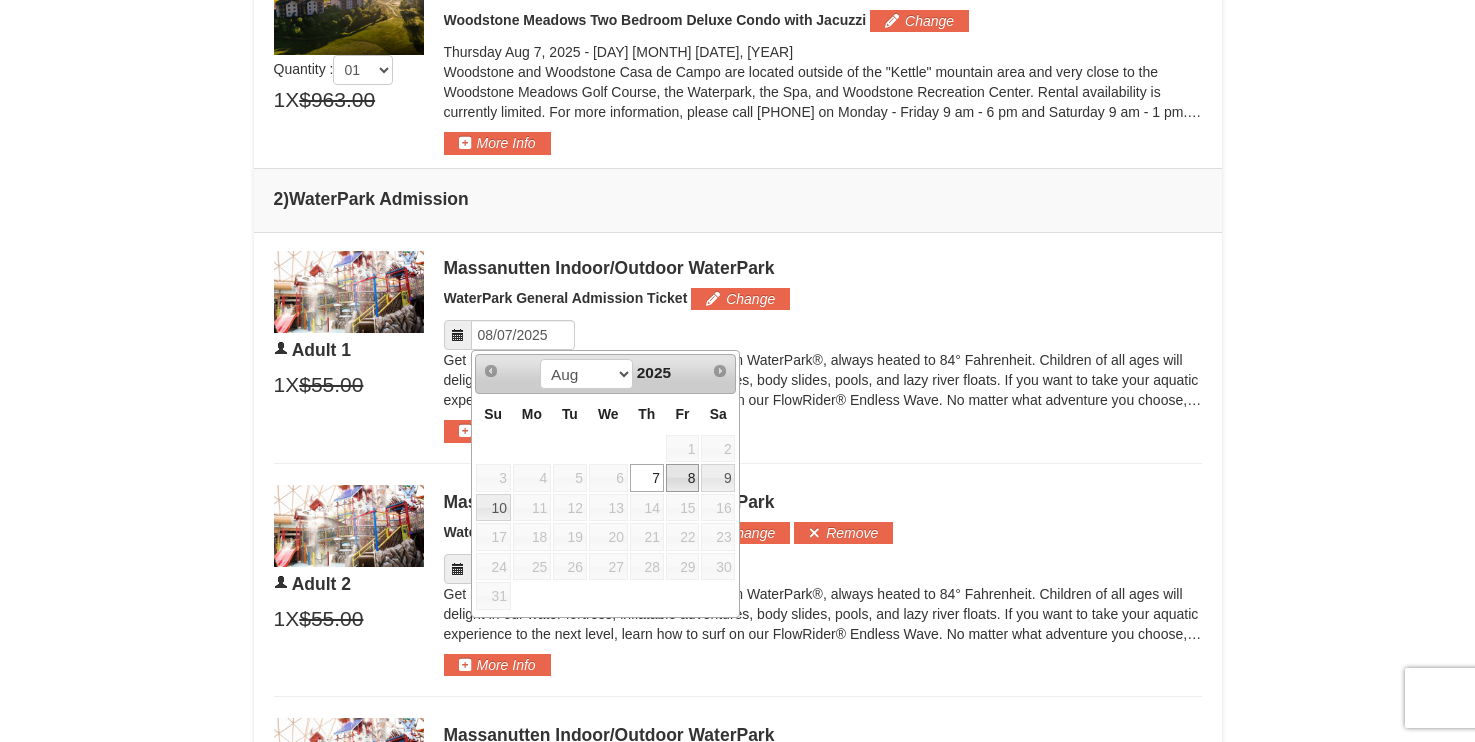 click on "8" at bounding box center (683, 478) 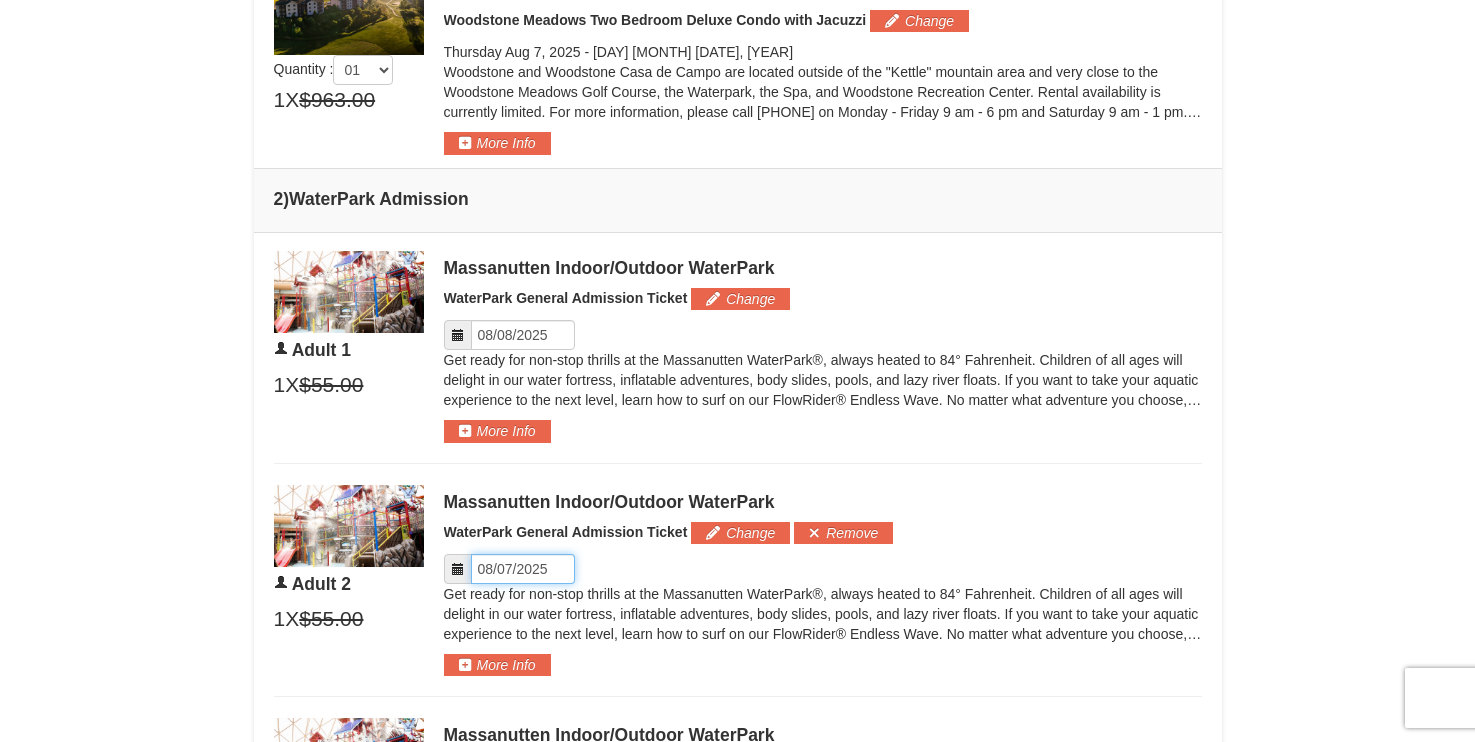 click on "Please format dates MM/DD/YYYY" at bounding box center (523, 569) 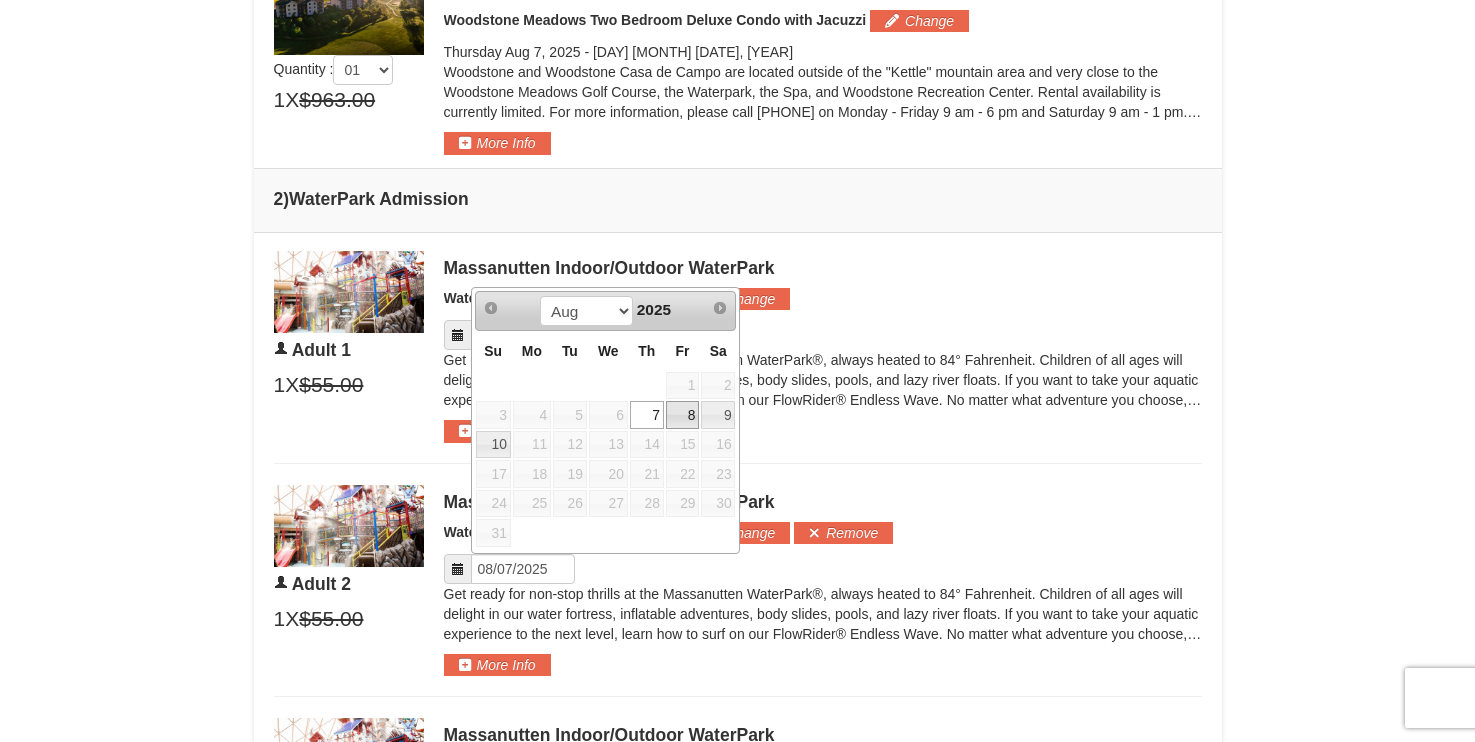 click on "8" at bounding box center (683, 415) 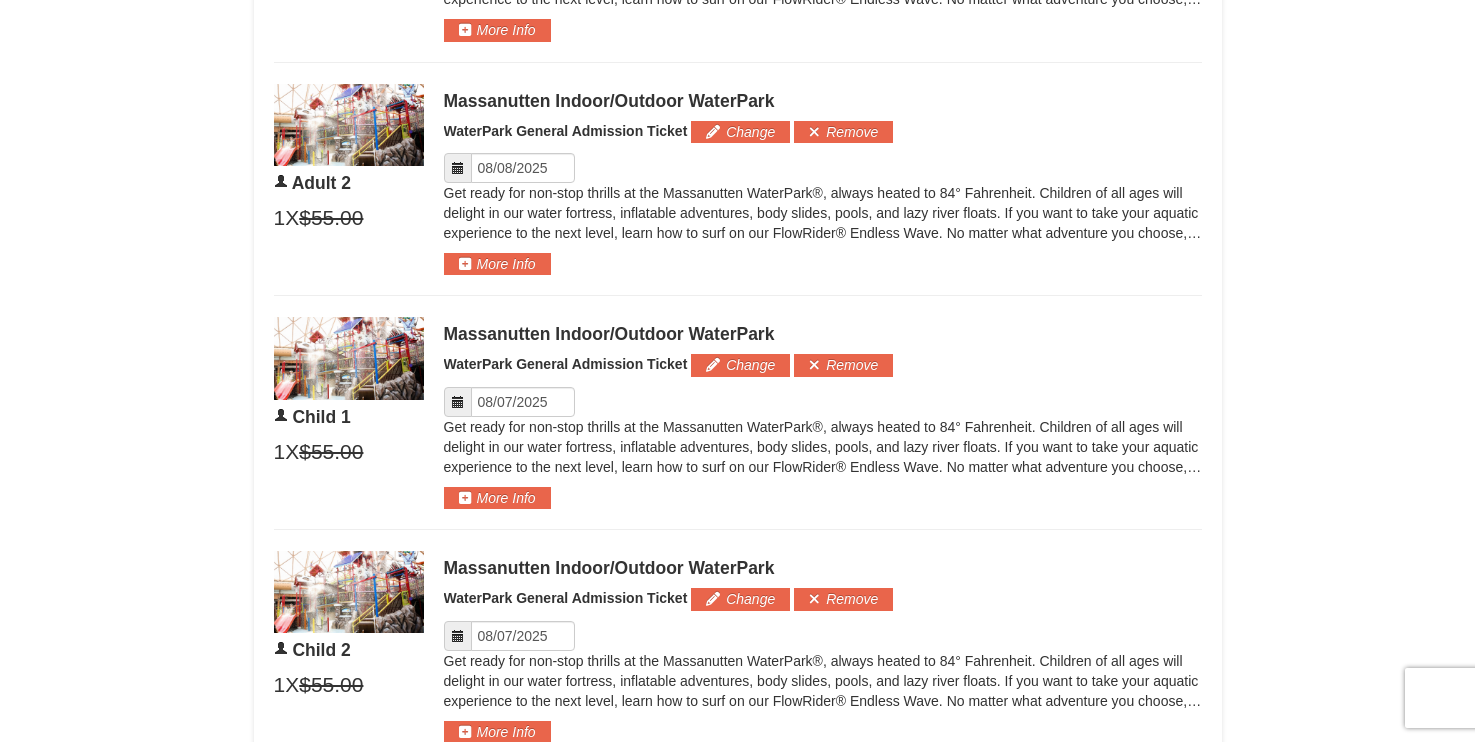 scroll, scrollTop: 1213, scrollLeft: 0, axis: vertical 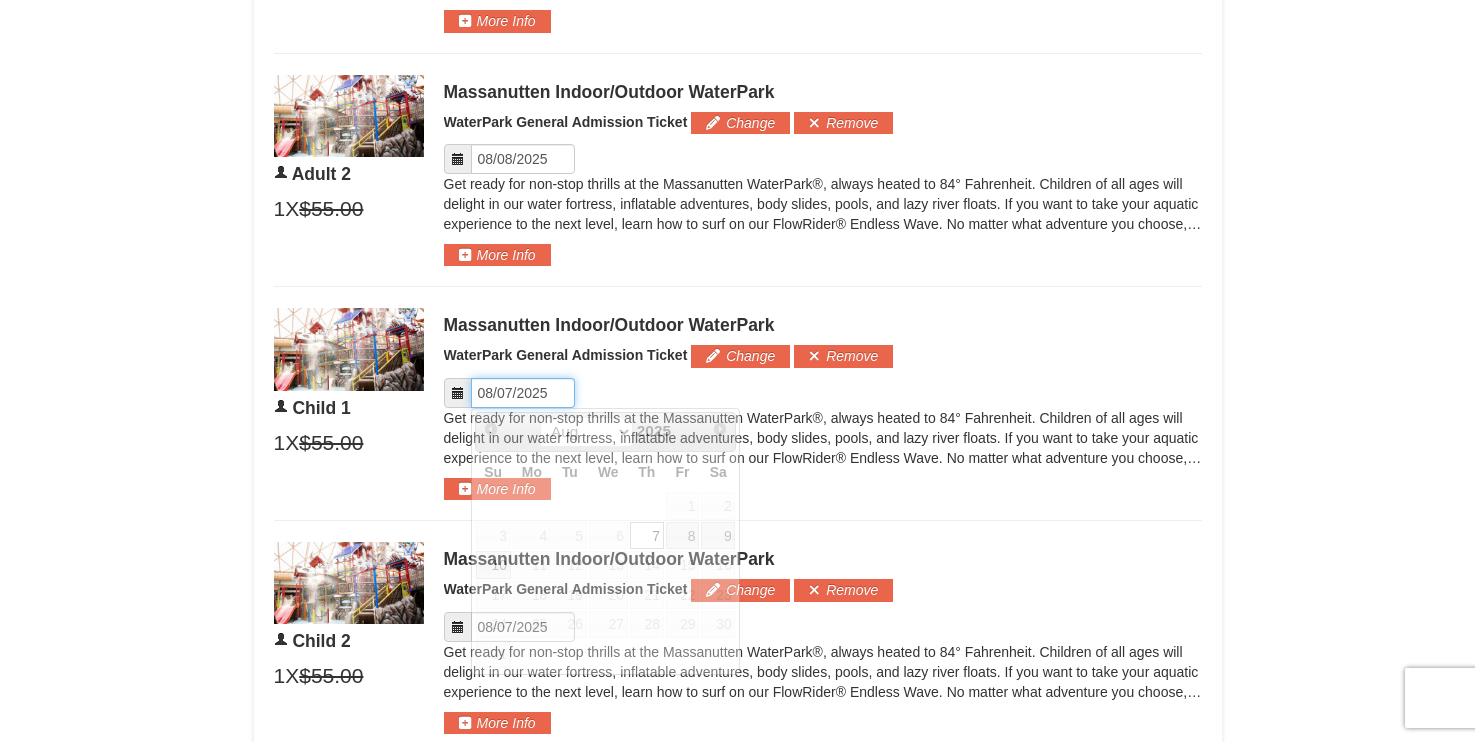 click on "Please format dates MM/DD/YYYY" at bounding box center [523, 393] 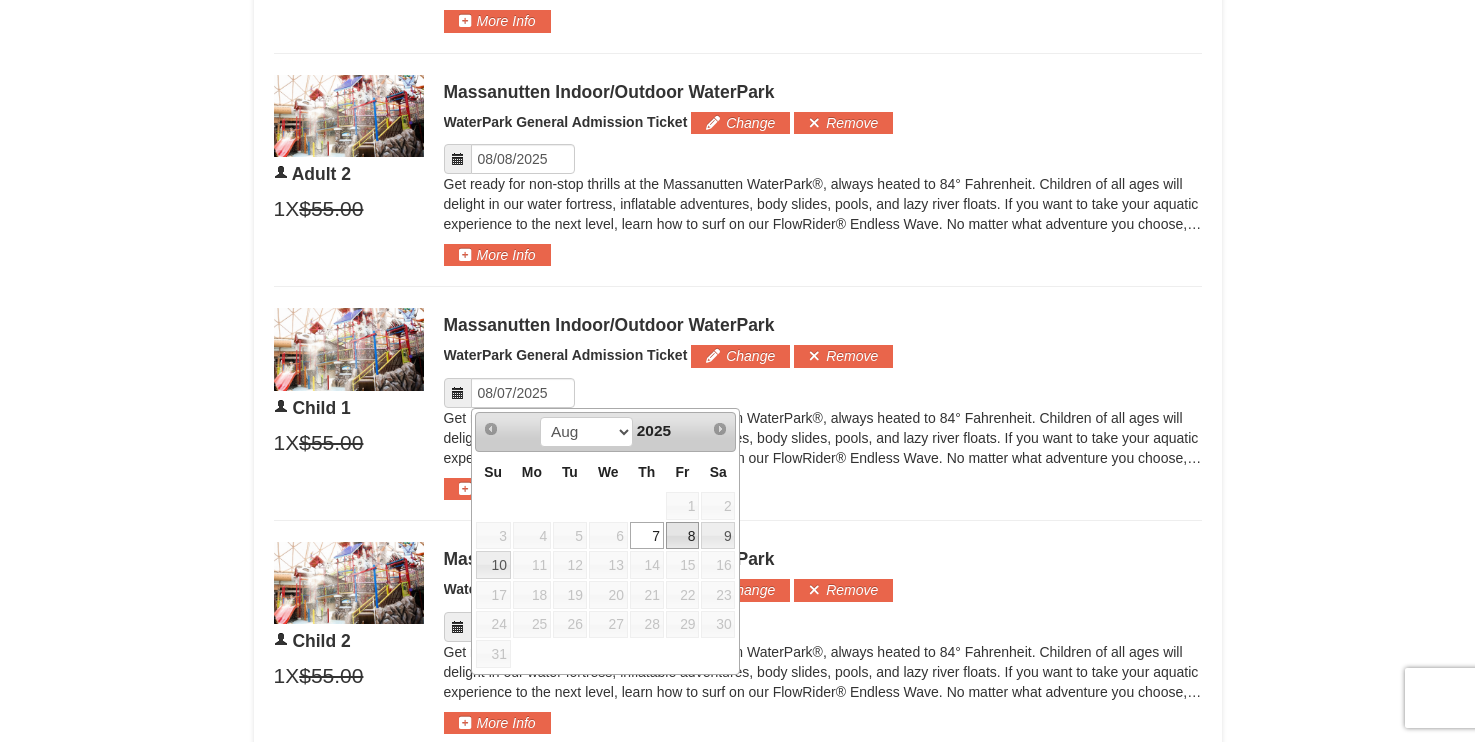 click on "8" at bounding box center [683, 536] 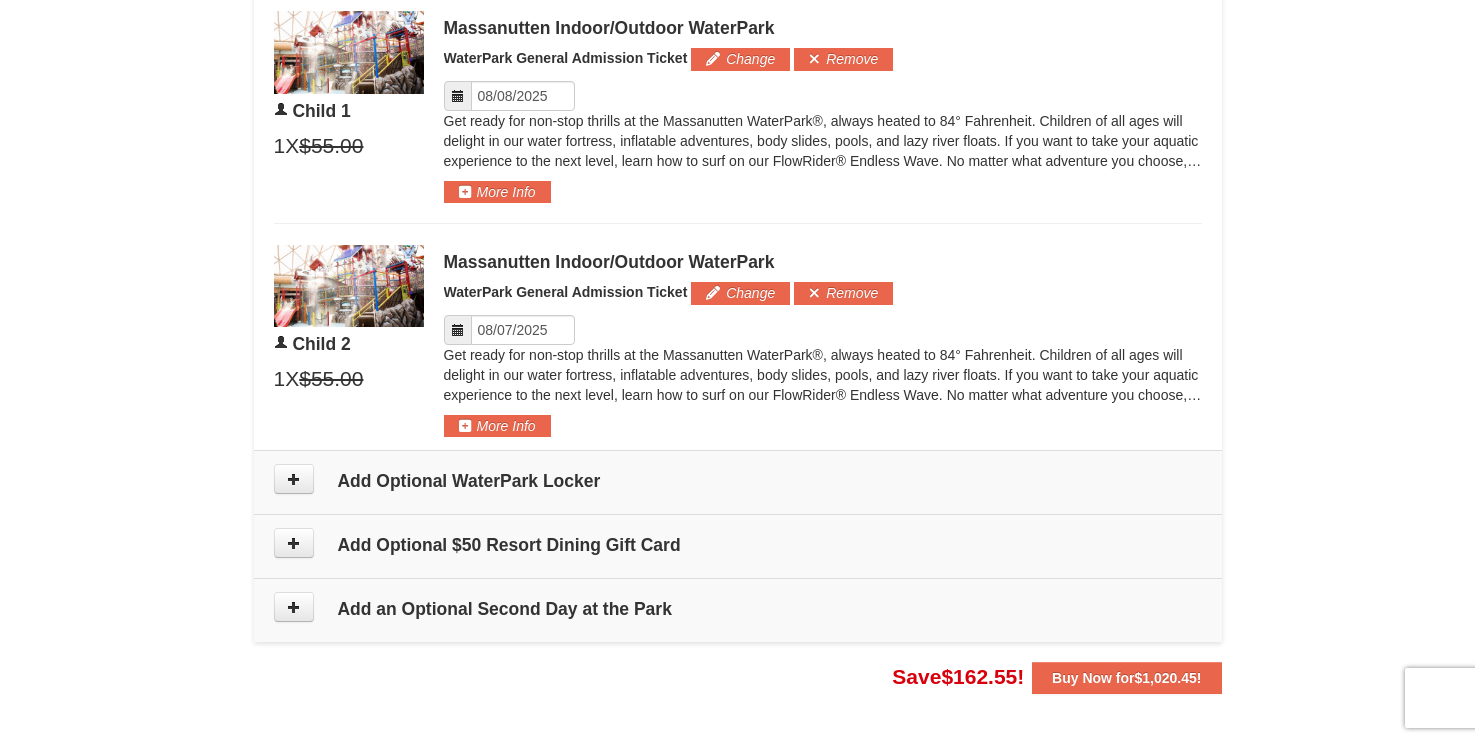 scroll, scrollTop: 1547, scrollLeft: 0, axis: vertical 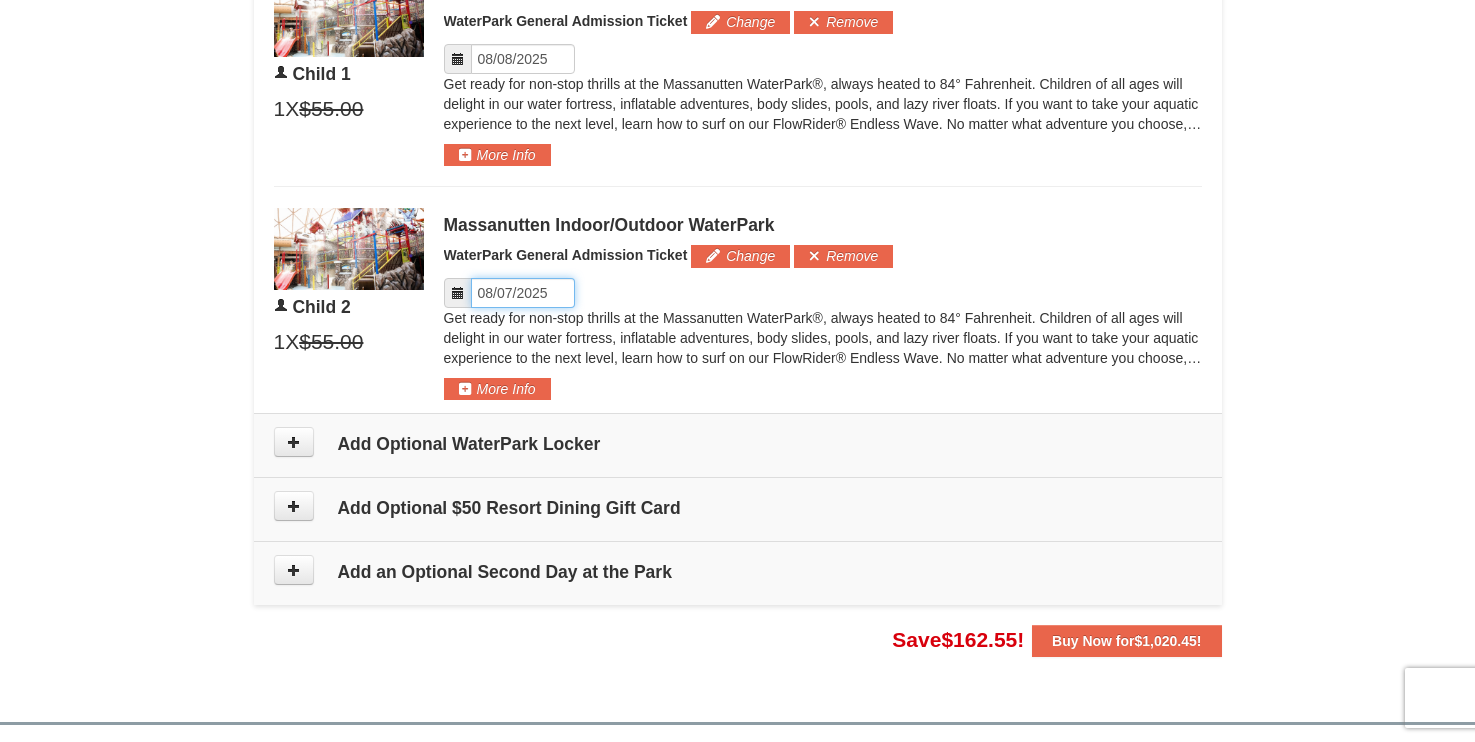 click on "Please format dates MM/DD/YYYY" at bounding box center (523, 293) 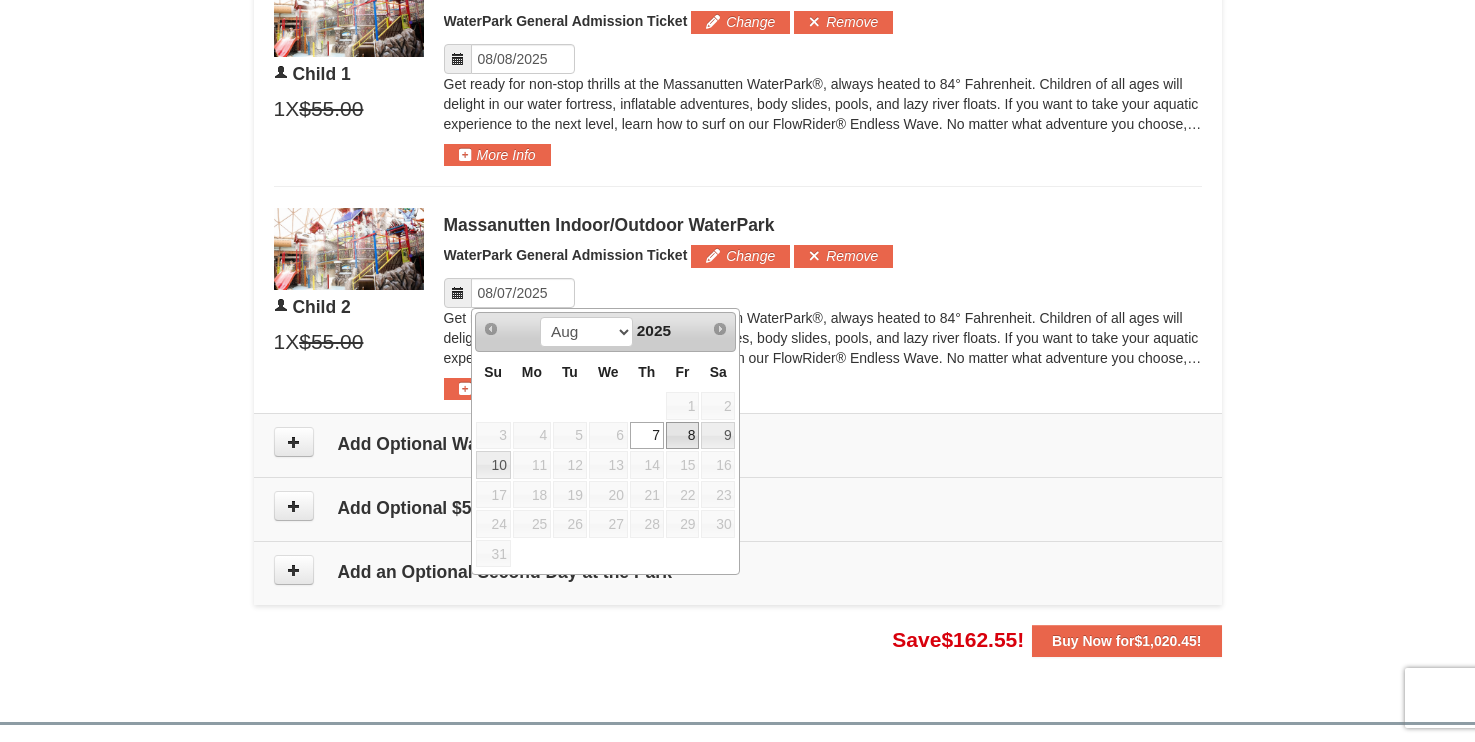 click on "8" at bounding box center [683, 436] 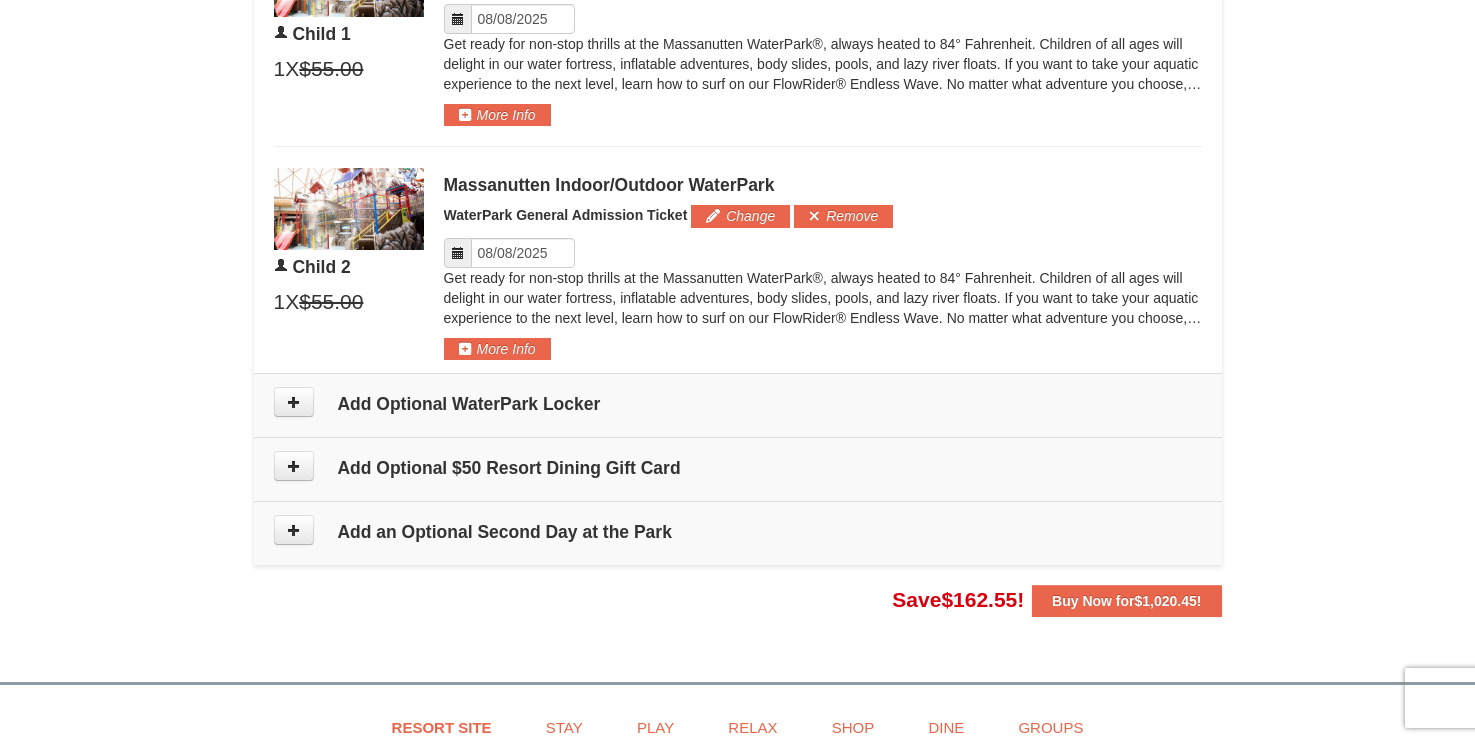 scroll, scrollTop: 1586, scrollLeft: 0, axis: vertical 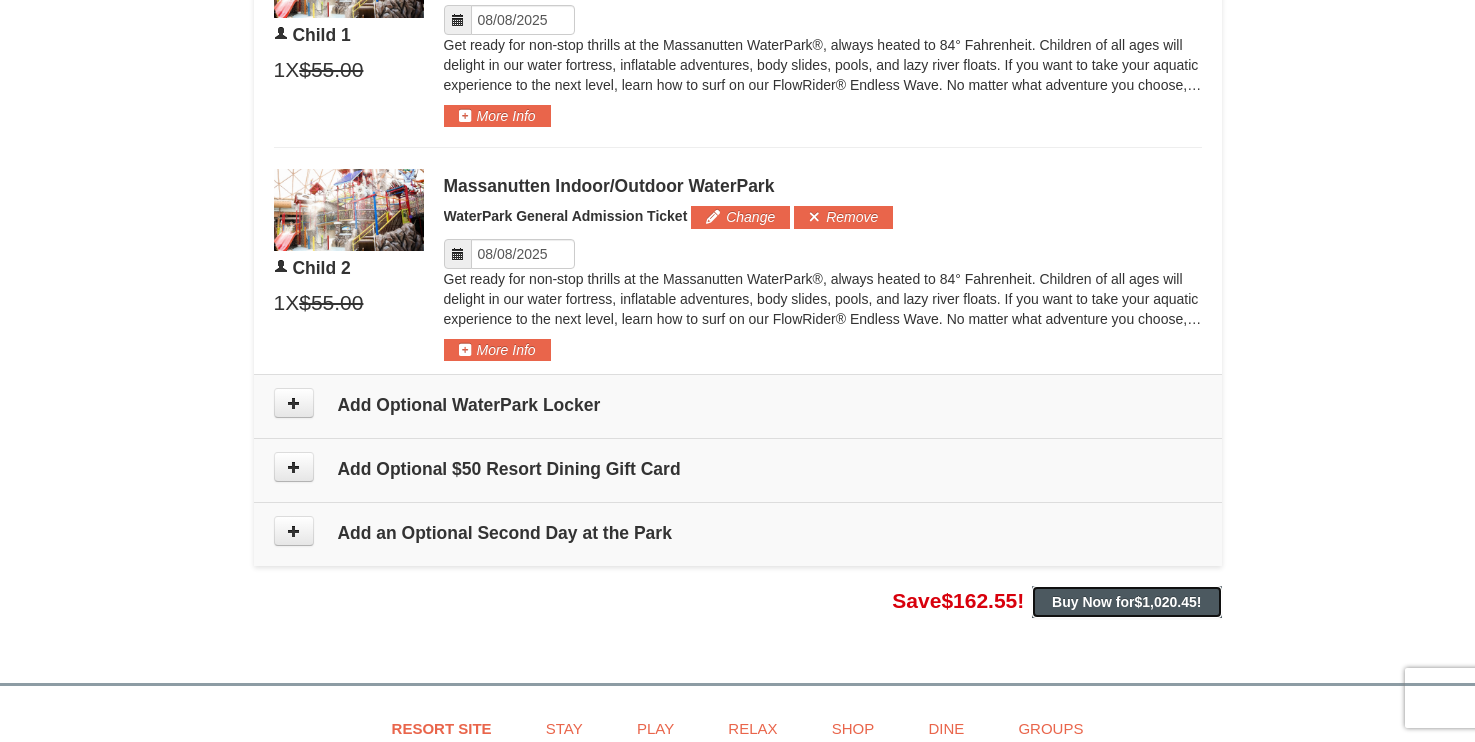 click on "Buy Now for
$1,020.45 !" at bounding box center [1126, 602] 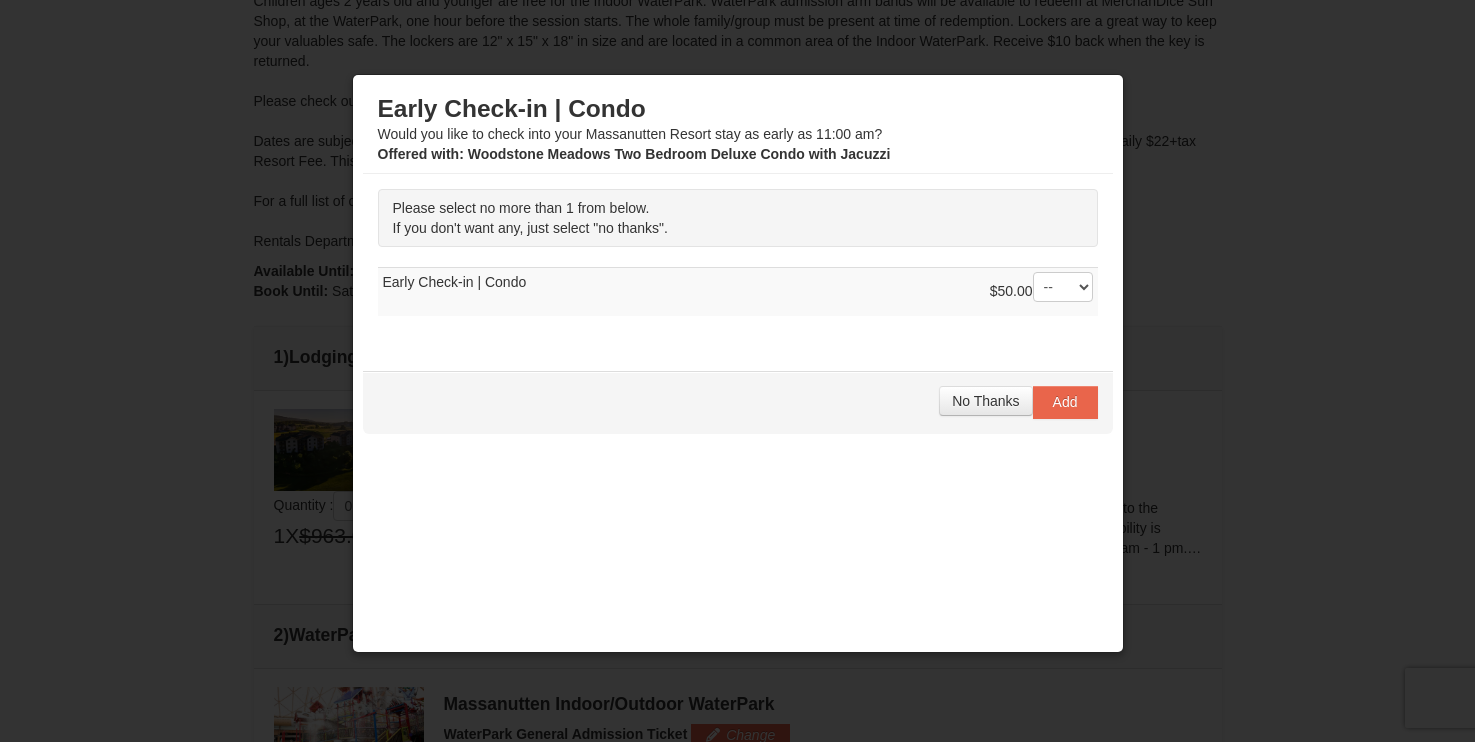 scroll, scrollTop: 366, scrollLeft: 0, axis: vertical 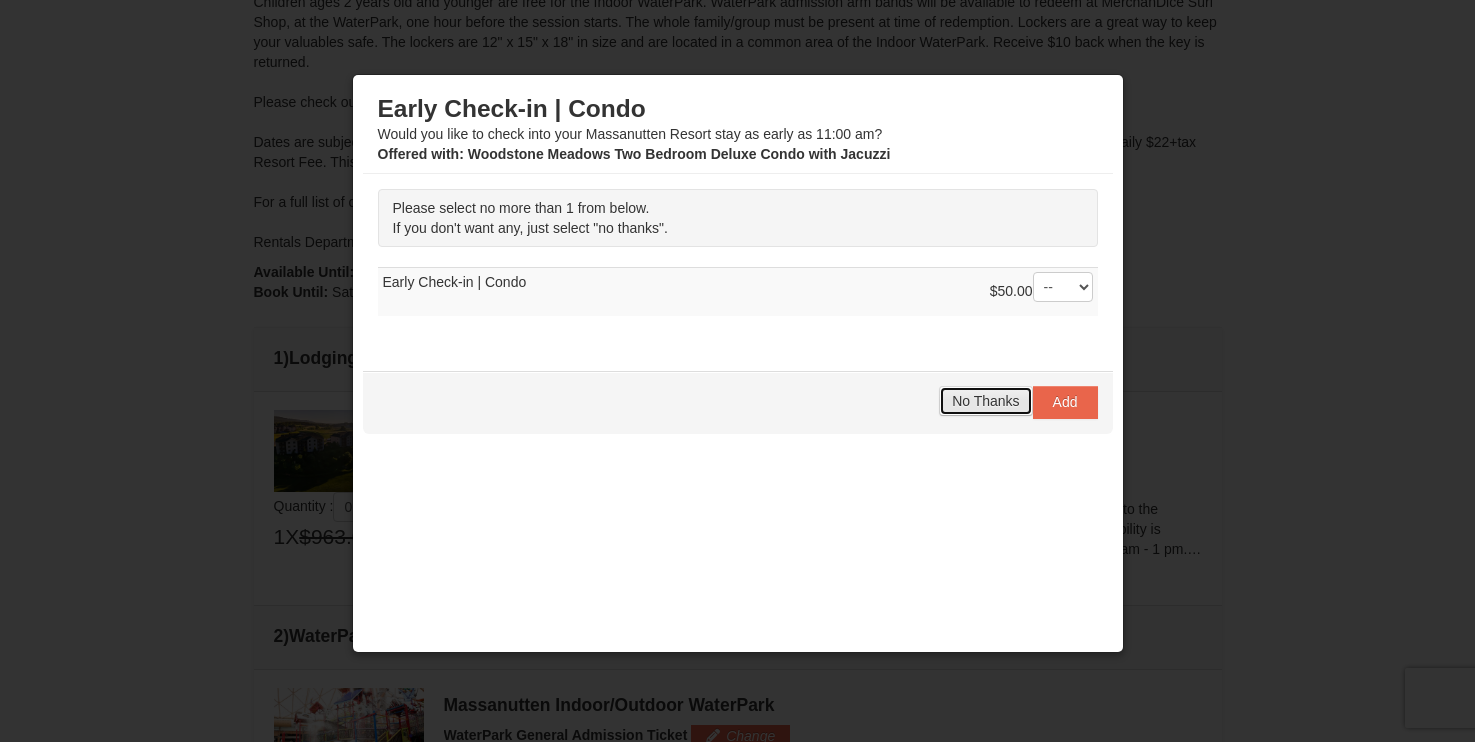 click on "No Thanks" at bounding box center [985, 401] 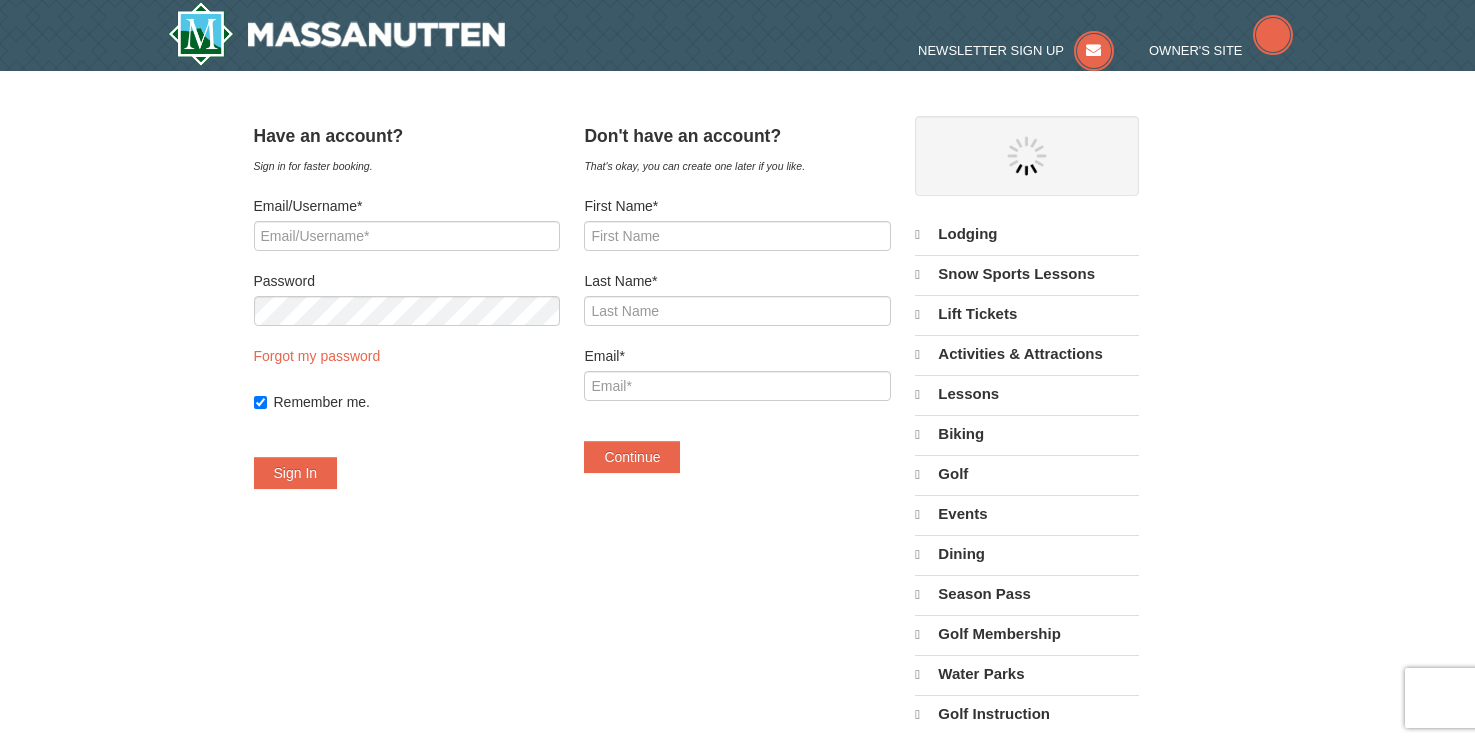 scroll, scrollTop: 0, scrollLeft: 0, axis: both 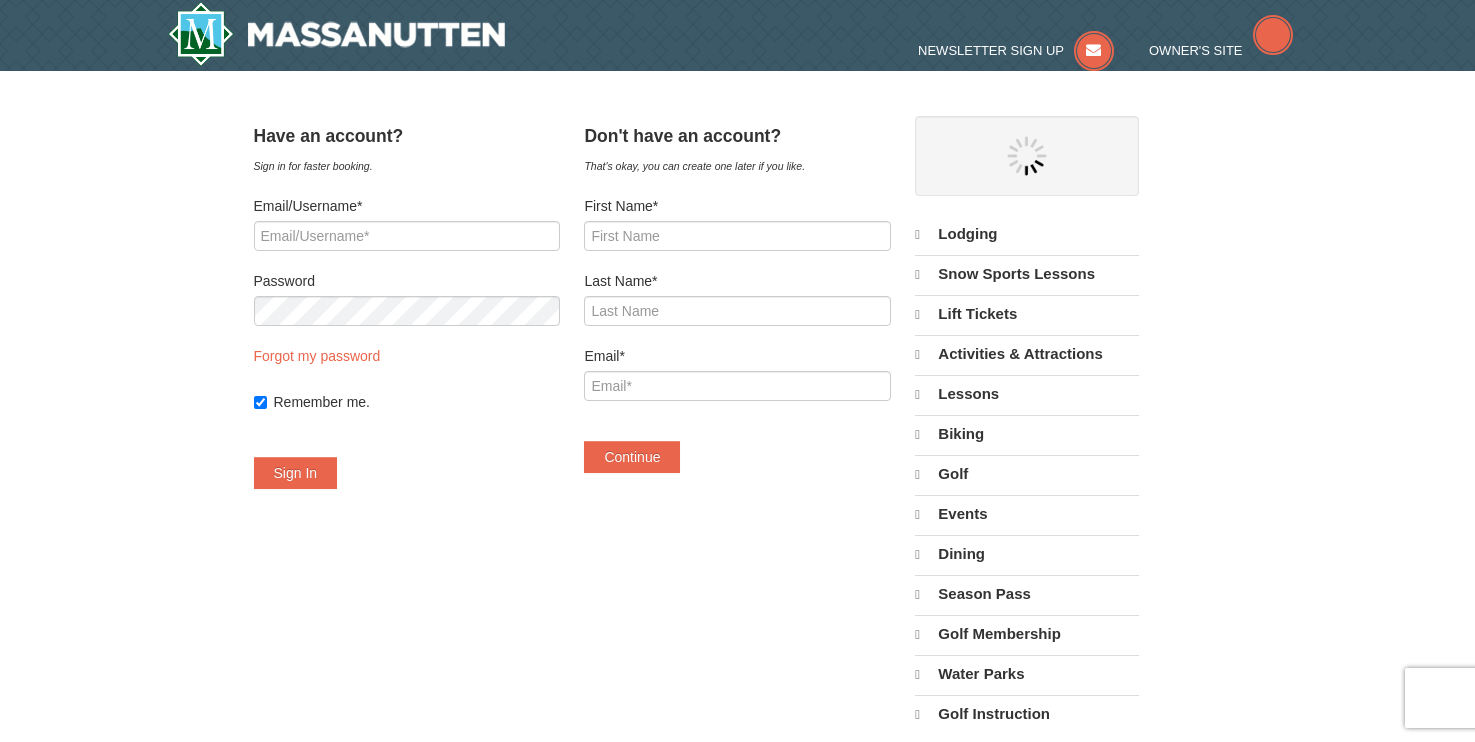 select on "8" 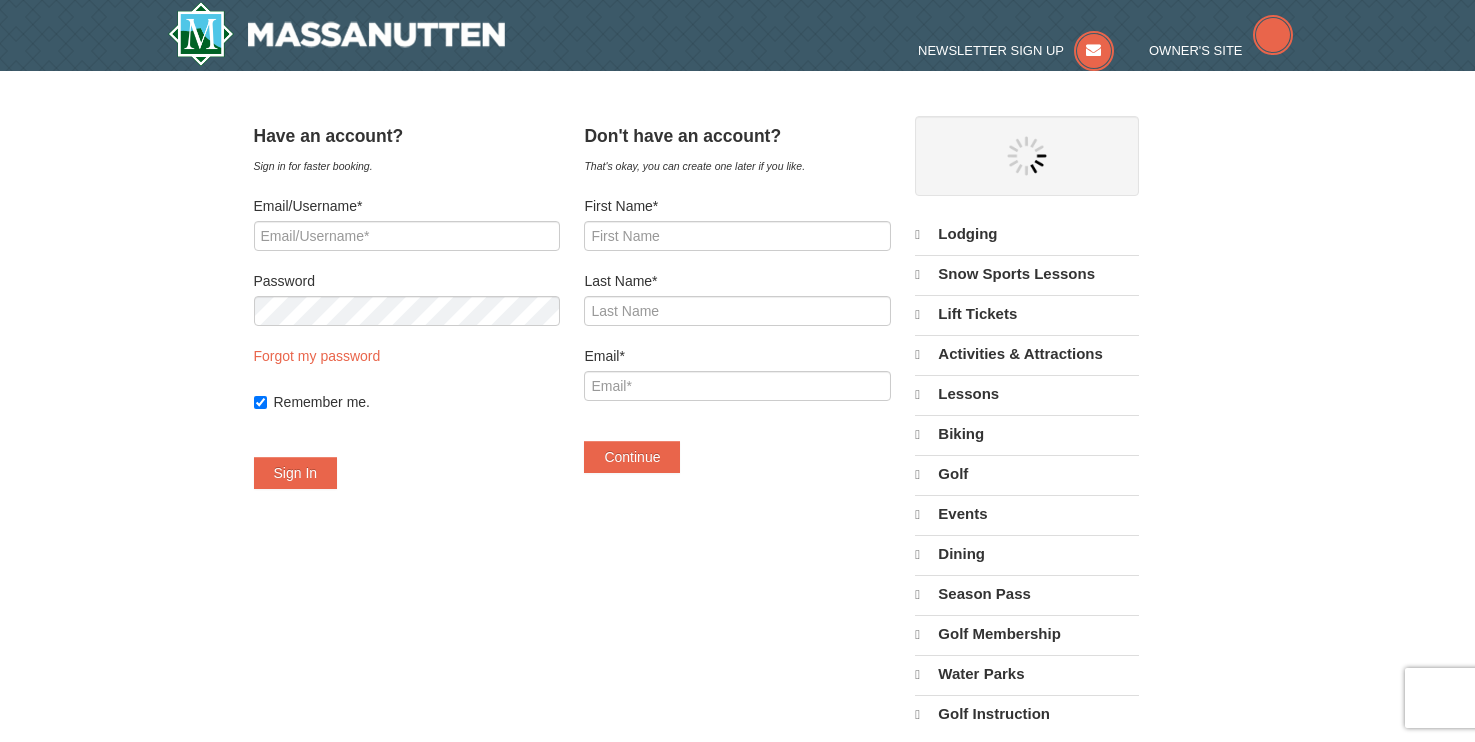 select on "8" 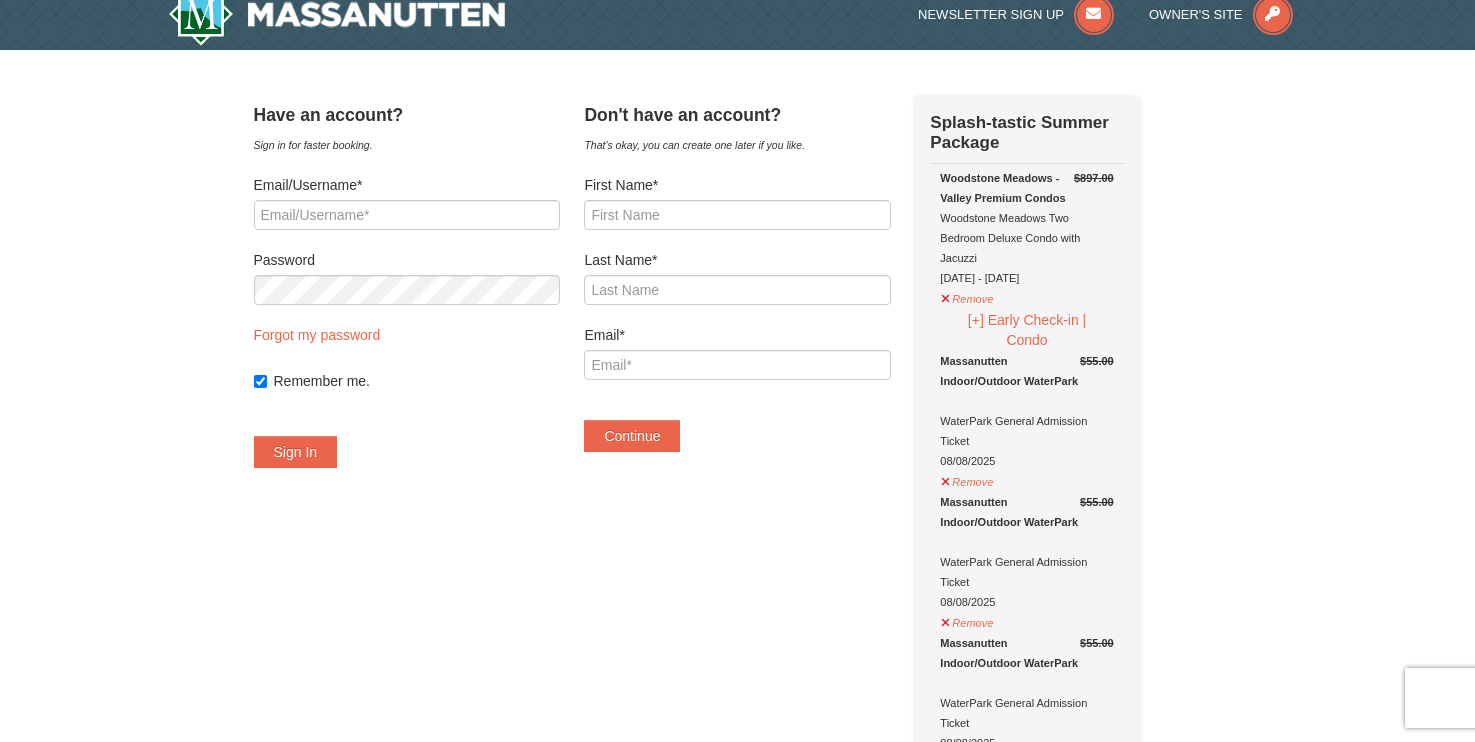 scroll, scrollTop: 0, scrollLeft: 0, axis: both 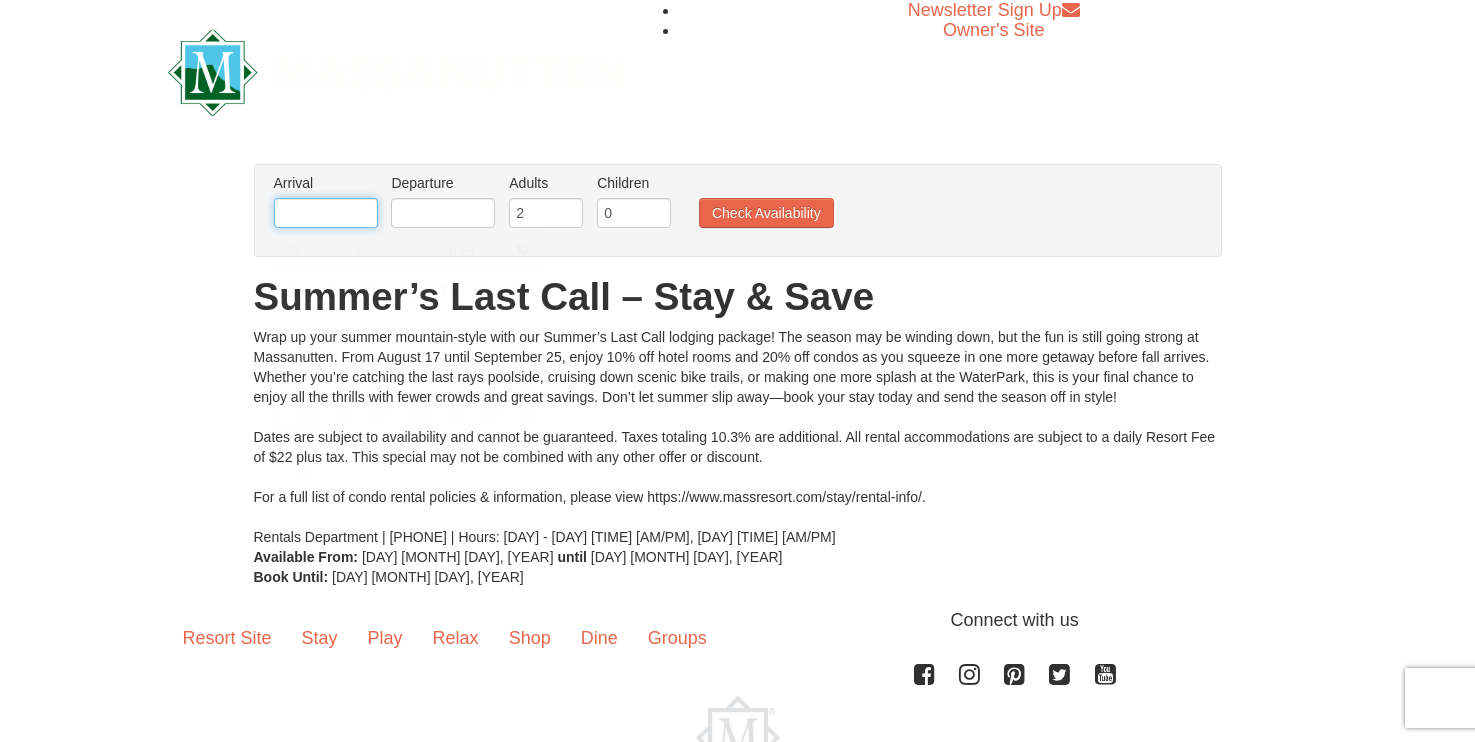 click at bounding box center [326, 213] 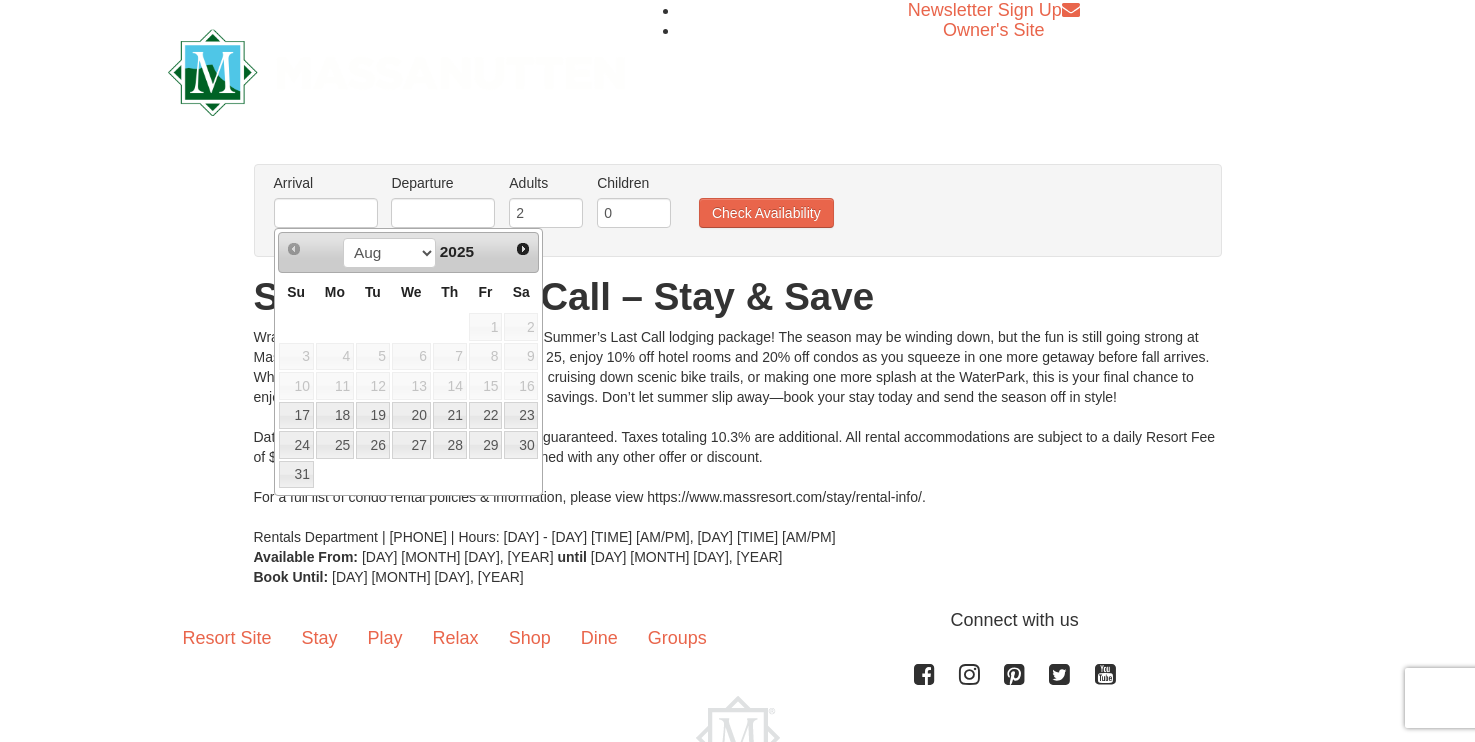 click on "Wrap up your summer mountain-style with our Summer’s Last Call lodging package! The season may be winding down, but the fun is still going strong at Massanutten. From [MONTH] [DAY] until [MONTH] [DAY], enjoy 10% off hotel rooms and 20% off condos as you squeeze in one more getaway before fall arrives. Whether you’re catching the last rays poolside, cruising down scenic bike trails, or making one more splash at the WaterPark, this is your final chance to enjoy all the thrills with fewer crowds and great savings. Don’t let summer slip away—book your stay today and send the season off in style! Dates are subject to availability and cannot be guaranteed. Taxes totaling 10.3% are additional. All rental accommodations are subject to a daily Resort Fee of $22 plus tax. This special may not be combined with any other offer or discount. For a full list of condo rental policies & information, please view https://www.massresort.com/stay/rental-info/." at bounding box center [738, 437] 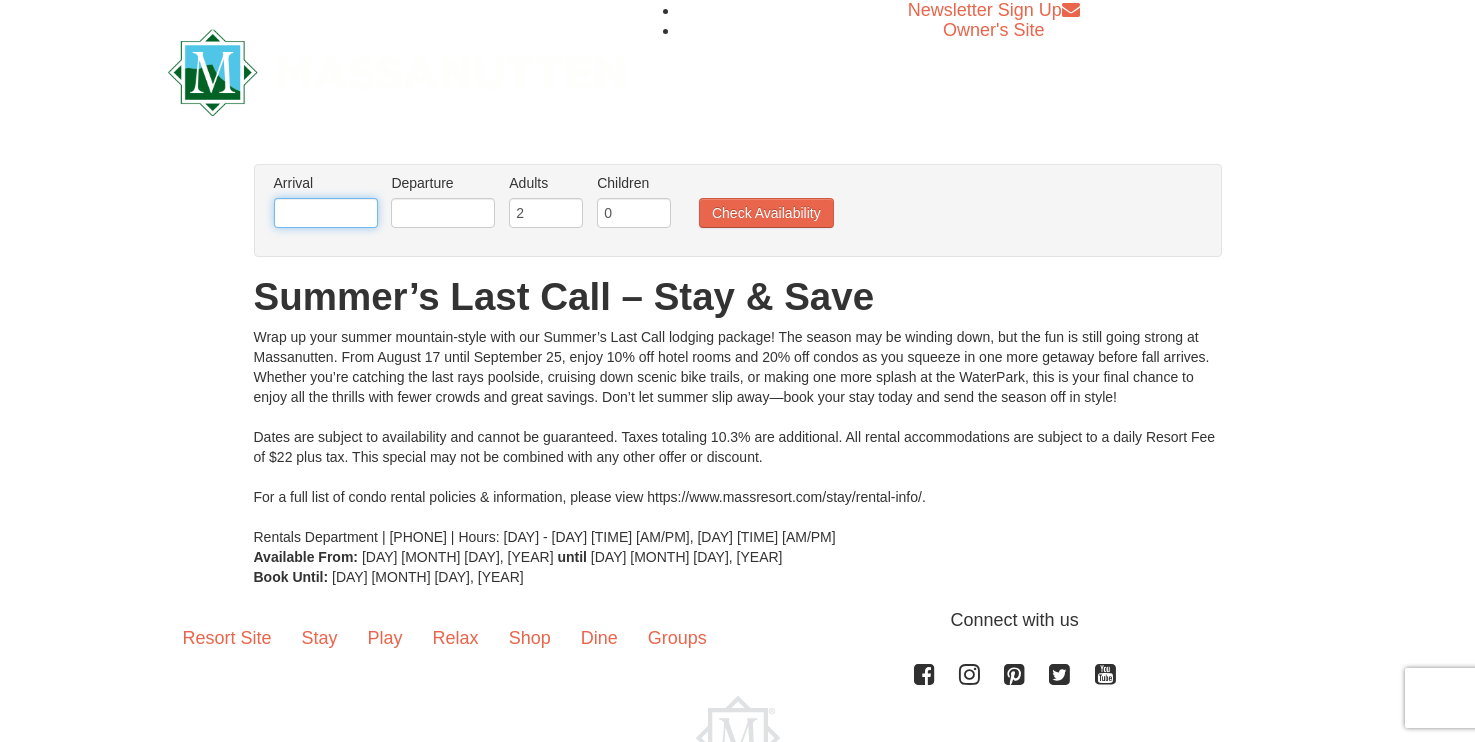 click at bounding box center [326, 213] 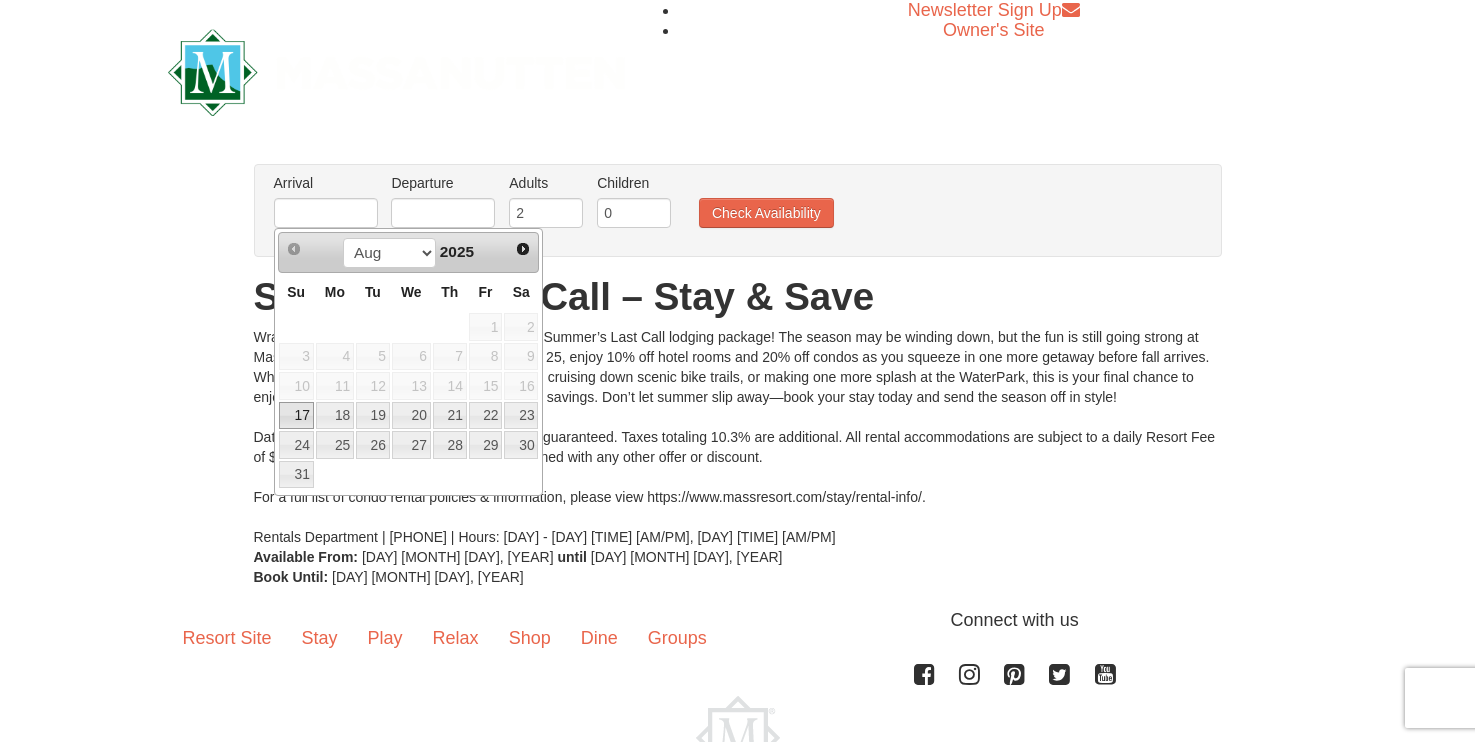click on "×
From:
To:
Adults:
2
Children:
0
Change
Arrival Please format dates MM/DD/YYYY Please format dates MM/DD/YYYY
Departure Please format dates MM/DD/YYYY Please format dates MM/DD/YYYY
Adults
2 0" at bounding box center (737, 375) 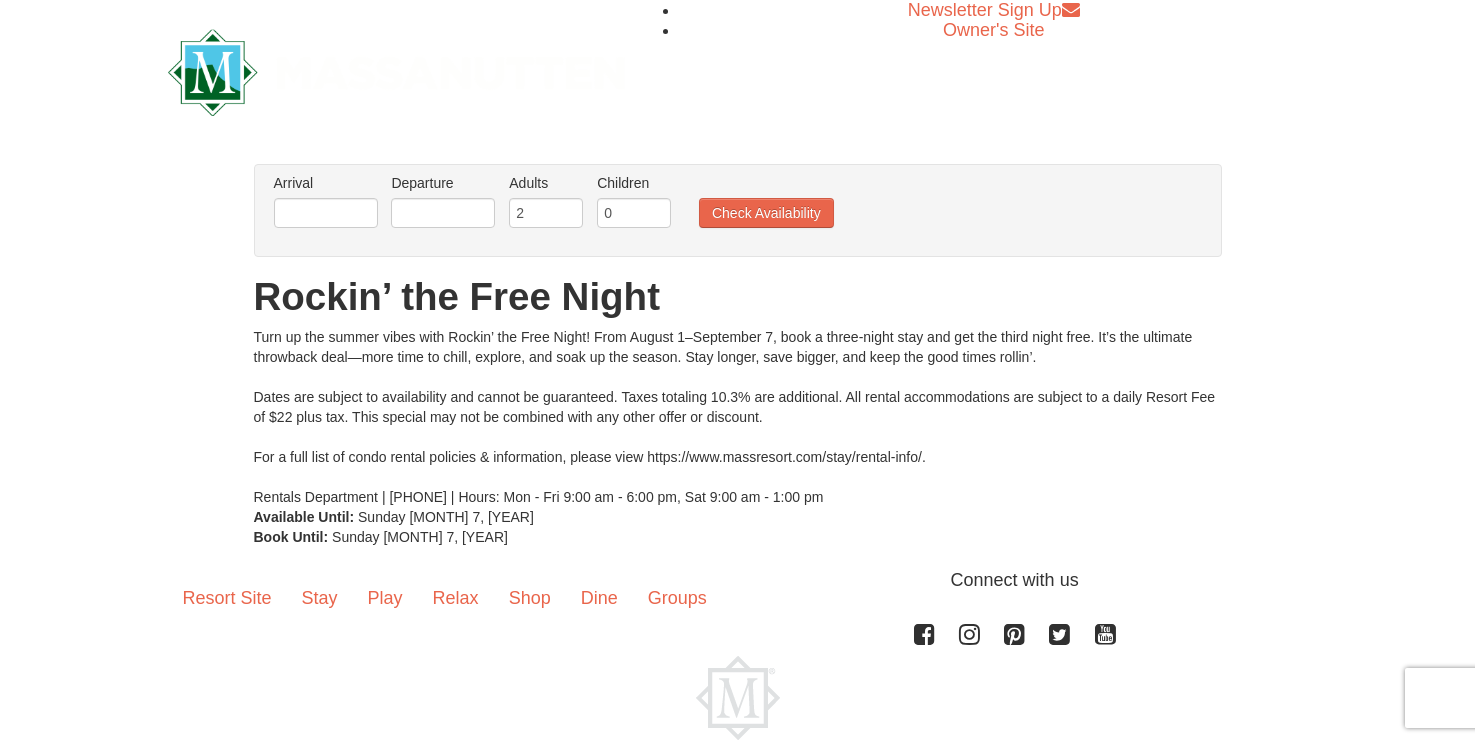 scroll, scrollTop: 0, scrollLeft: 0, axis: both 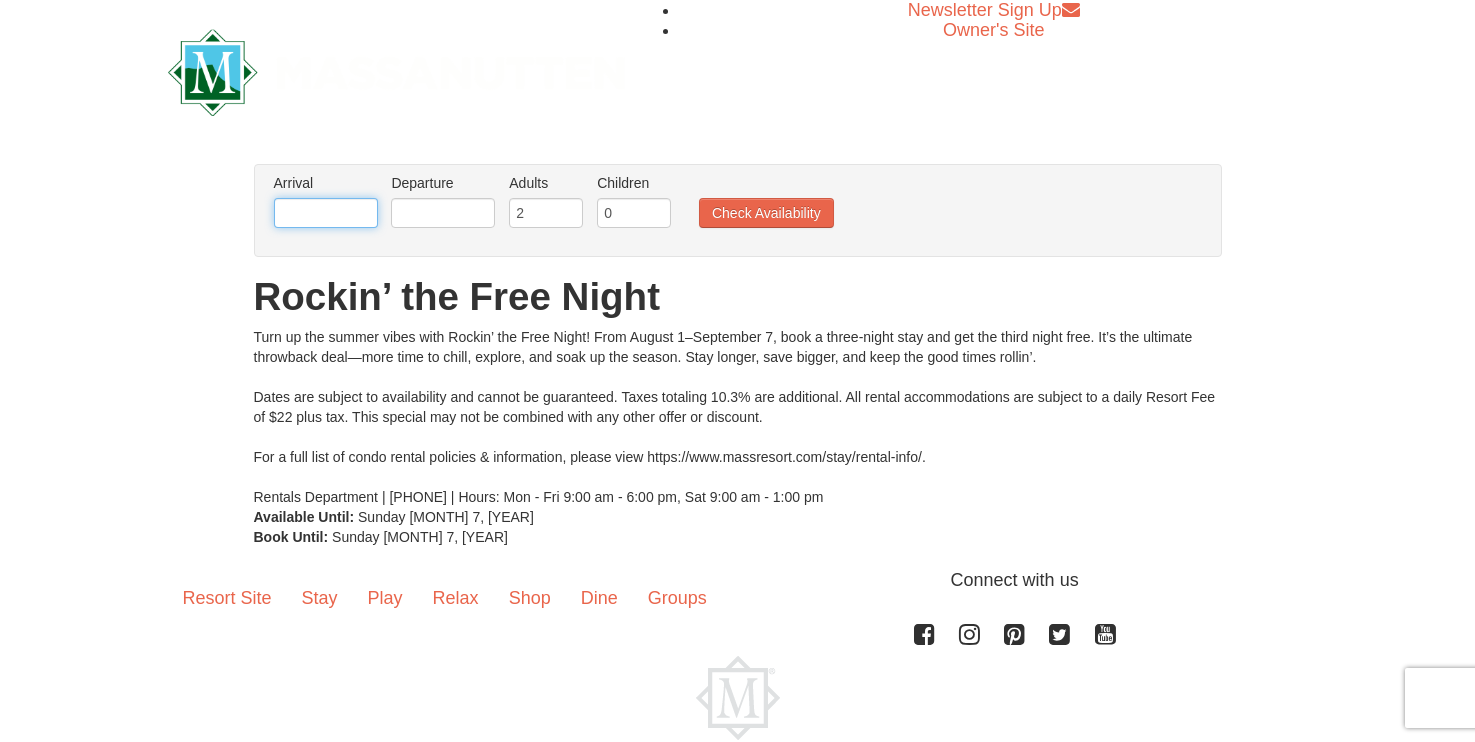 click at bounding box center (326, 213) 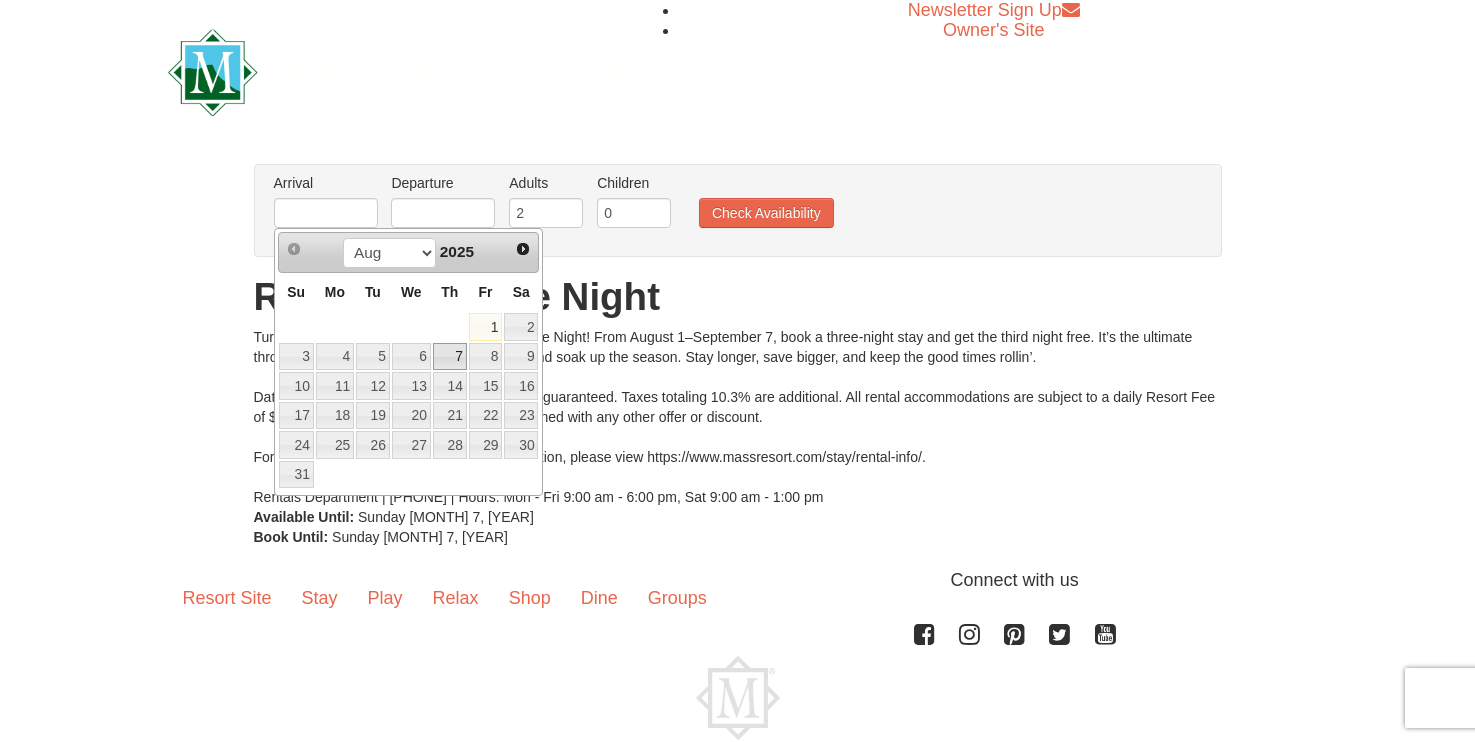 click on "7" at bounding box center [450, 357] 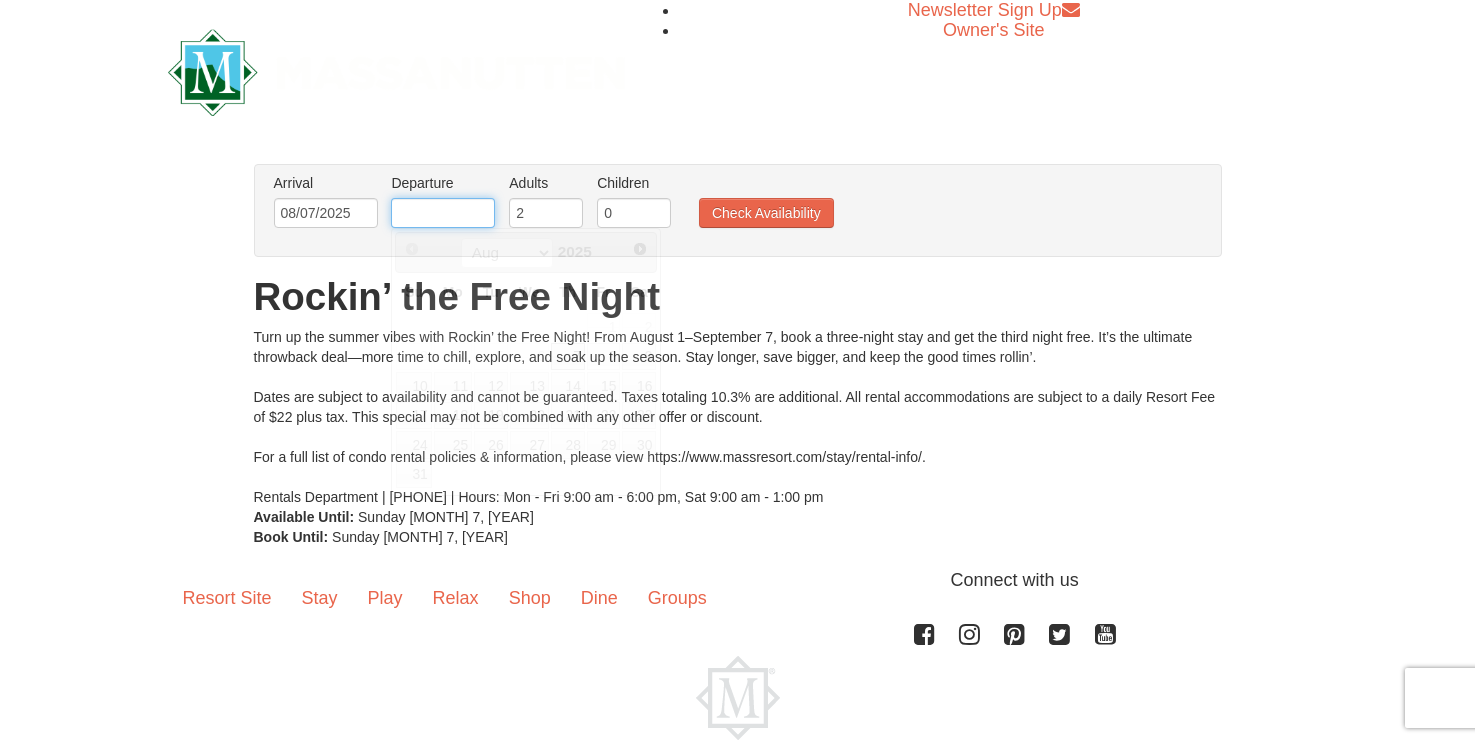 click at bounding box center [443, 213] 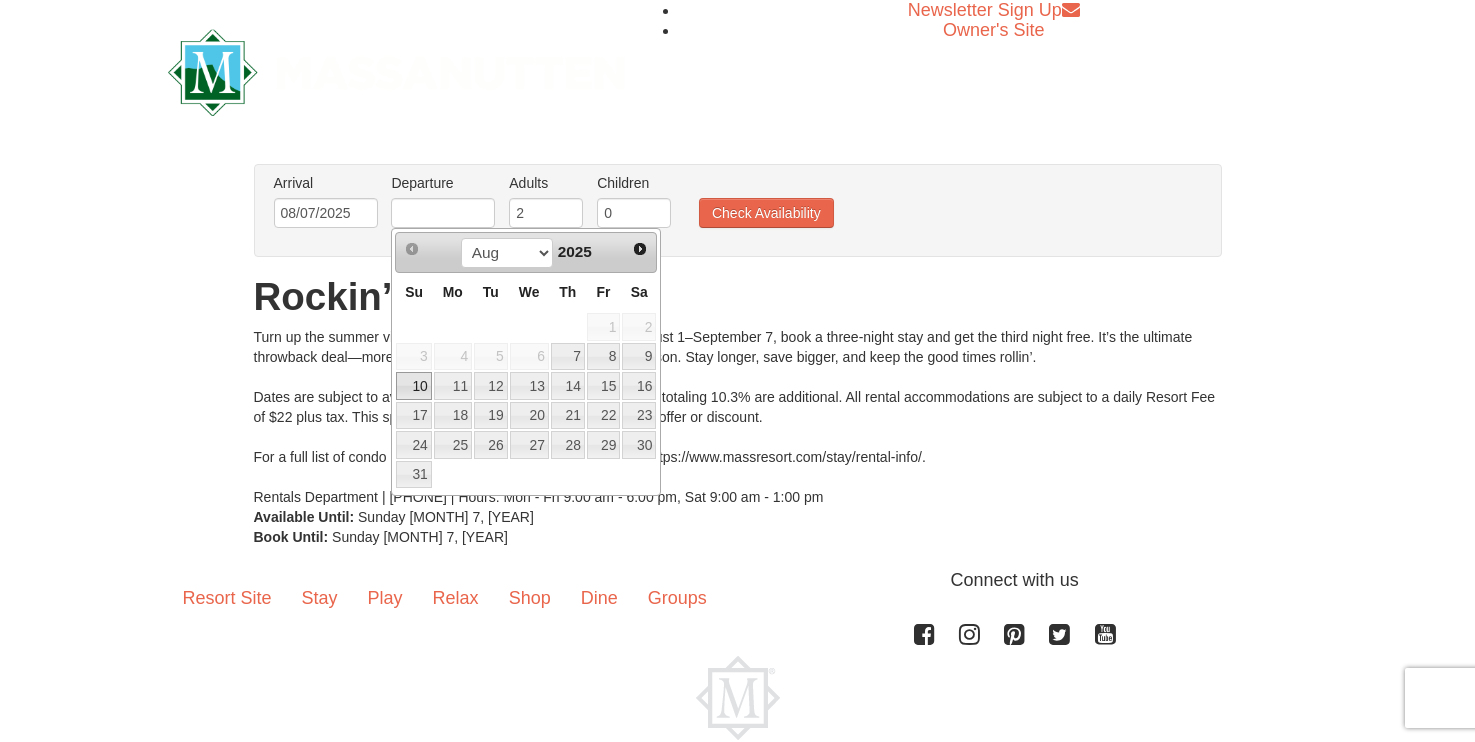 click on "10" at bounding box center [413, 386] 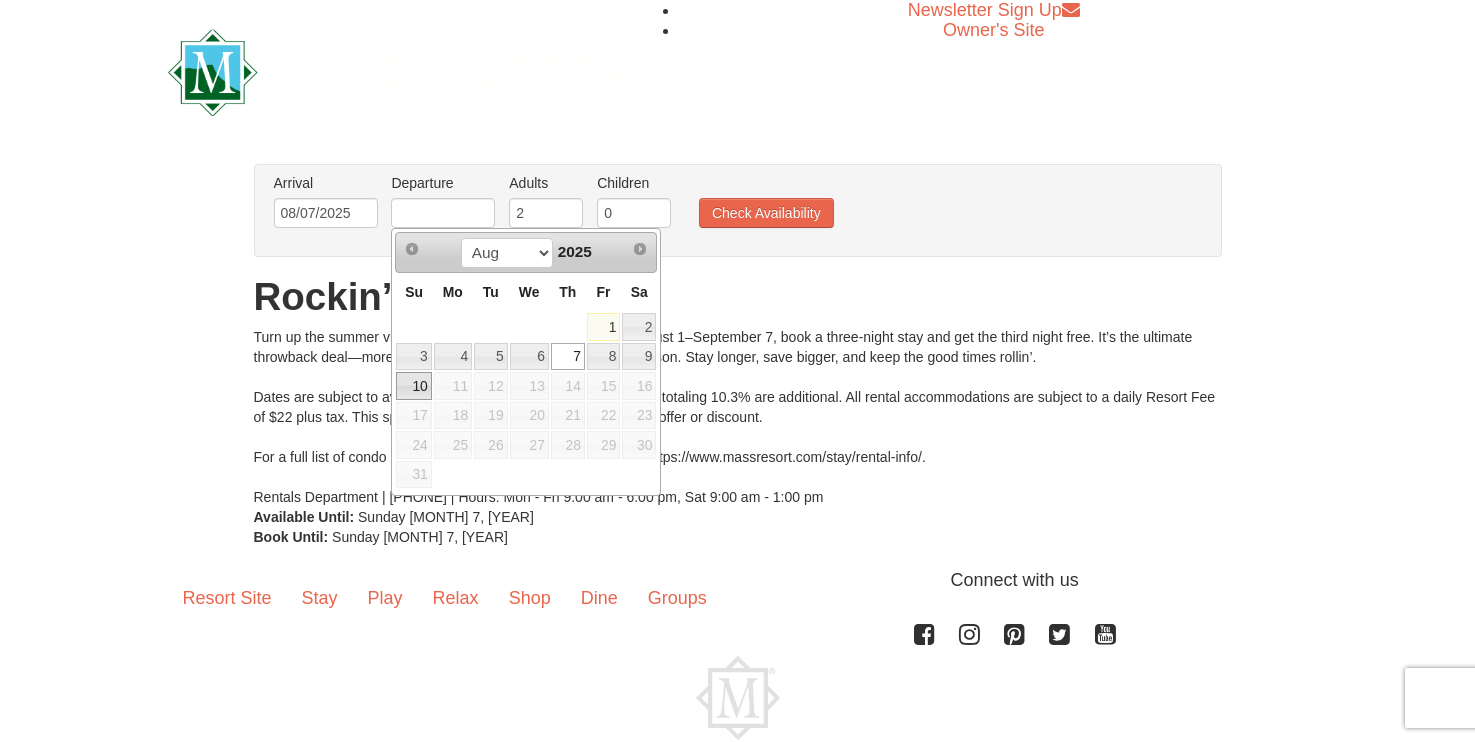 type on "[MONTH]/[DAY]/[YEAR]" 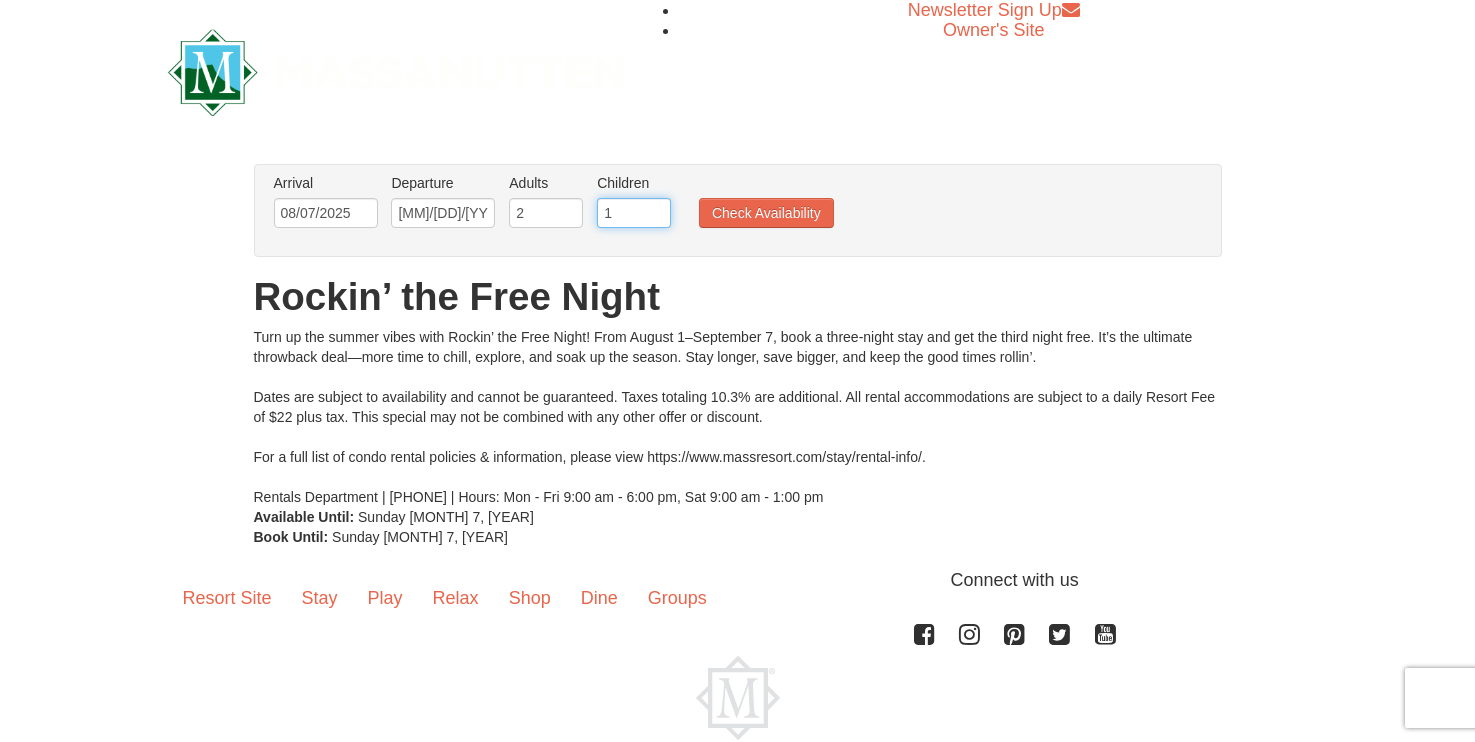 click on "1" at bounding box center [634, 213] 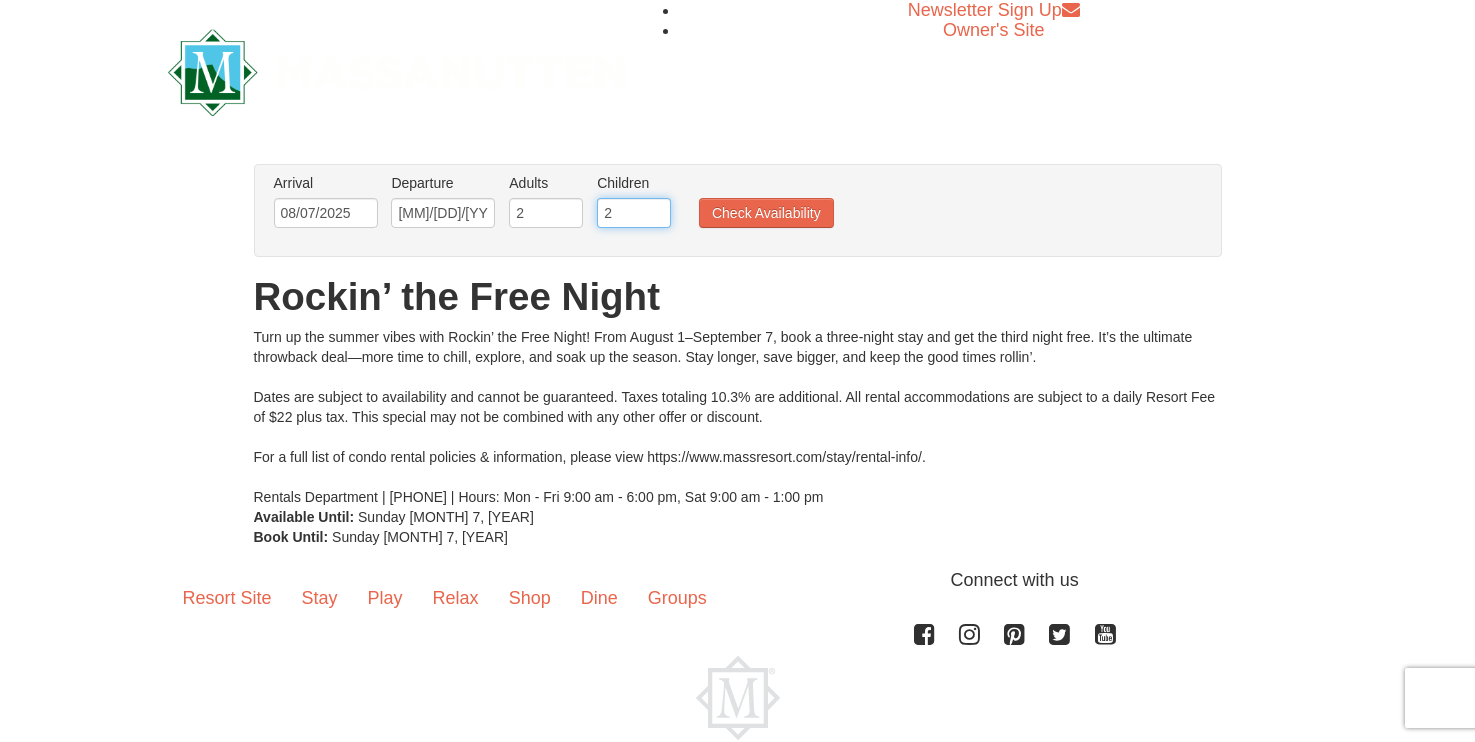 type on "2" 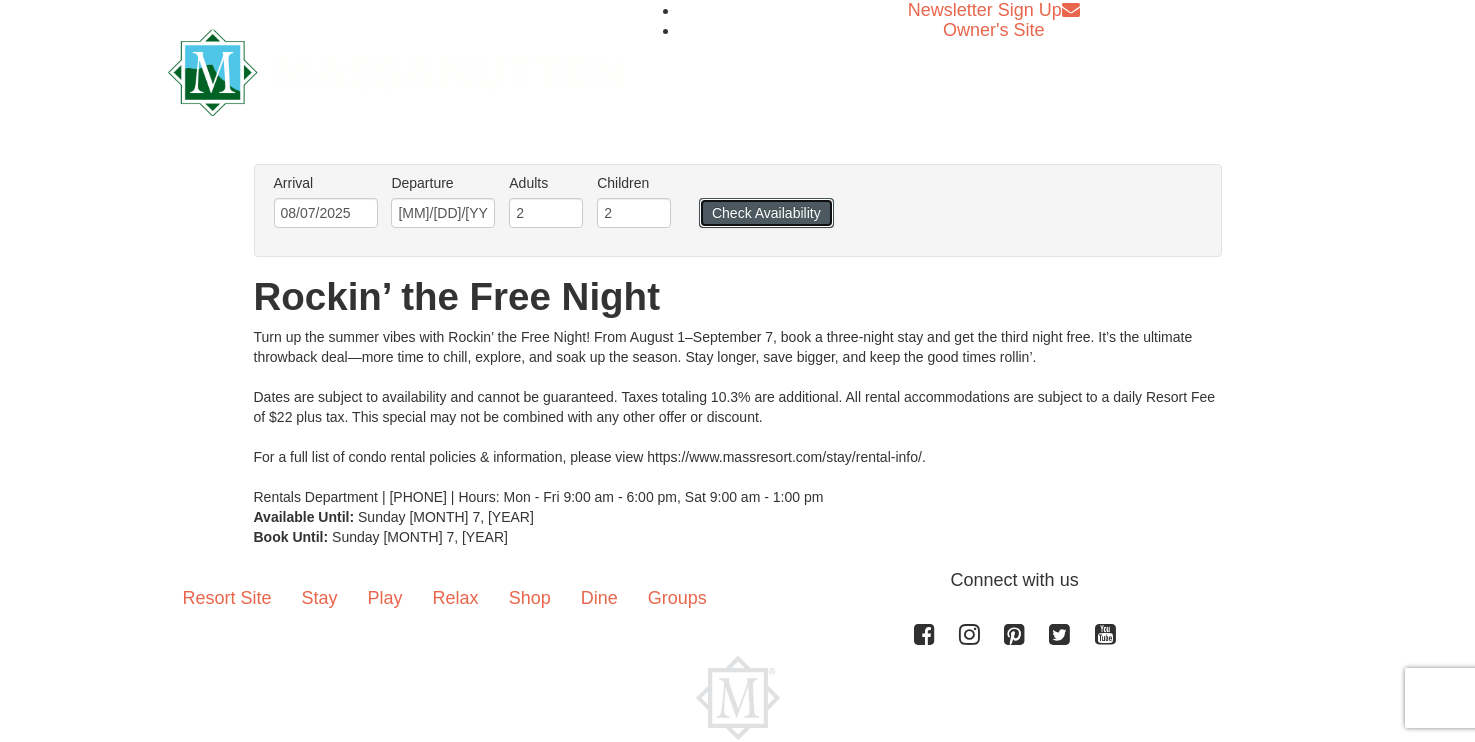 click on "Check Availability" at bounding box center [766, 213] 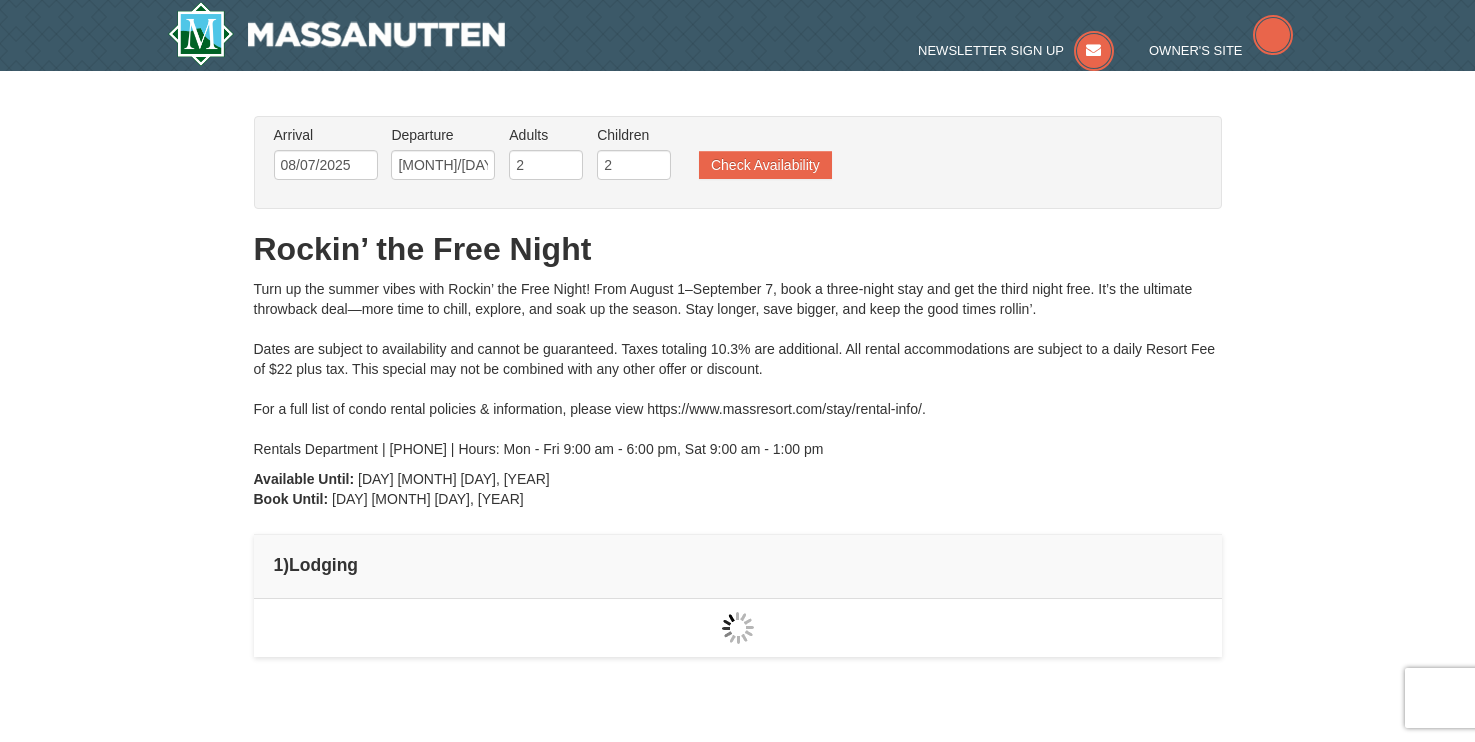 scroll, scrollTop: 0, scrollLeft: 0, axis: both 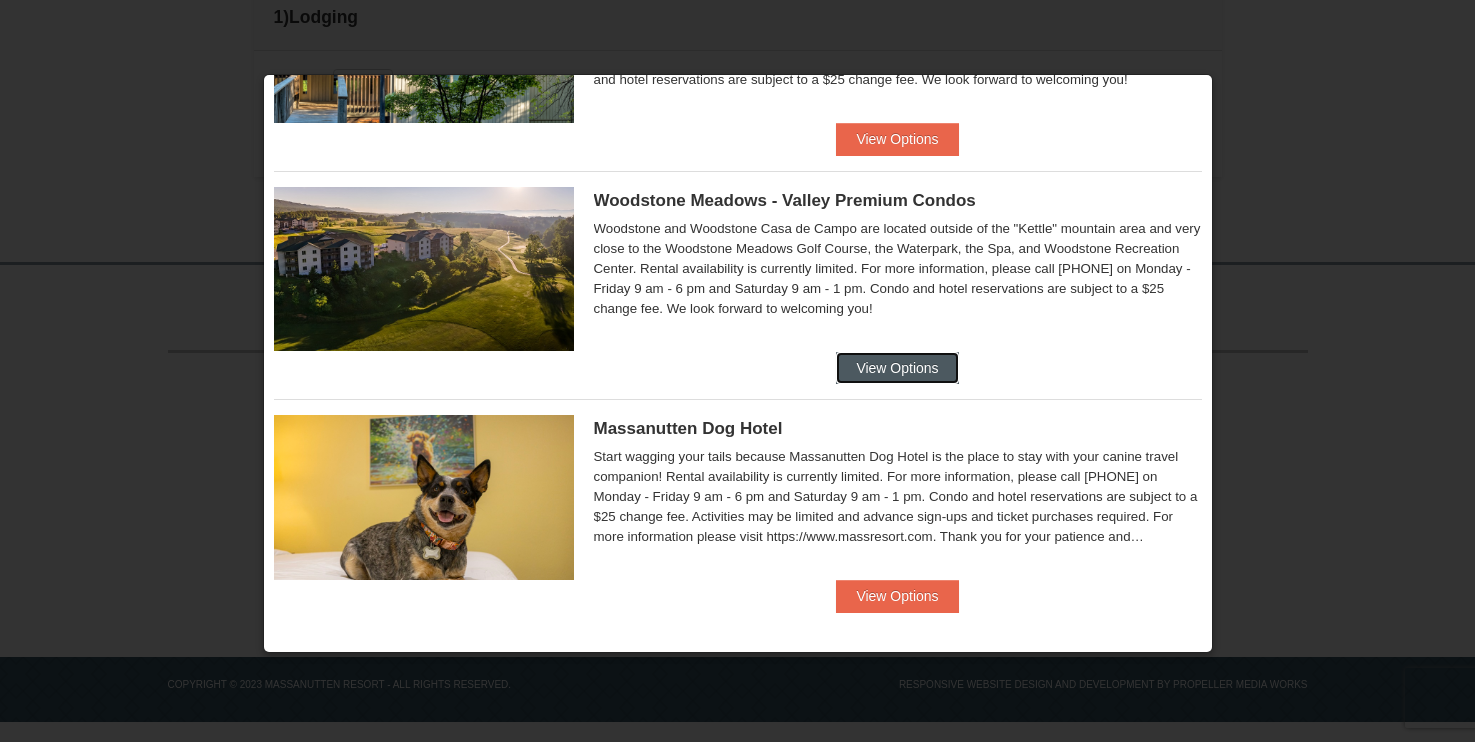 click on "View Options" at bounding box center [897, 368] 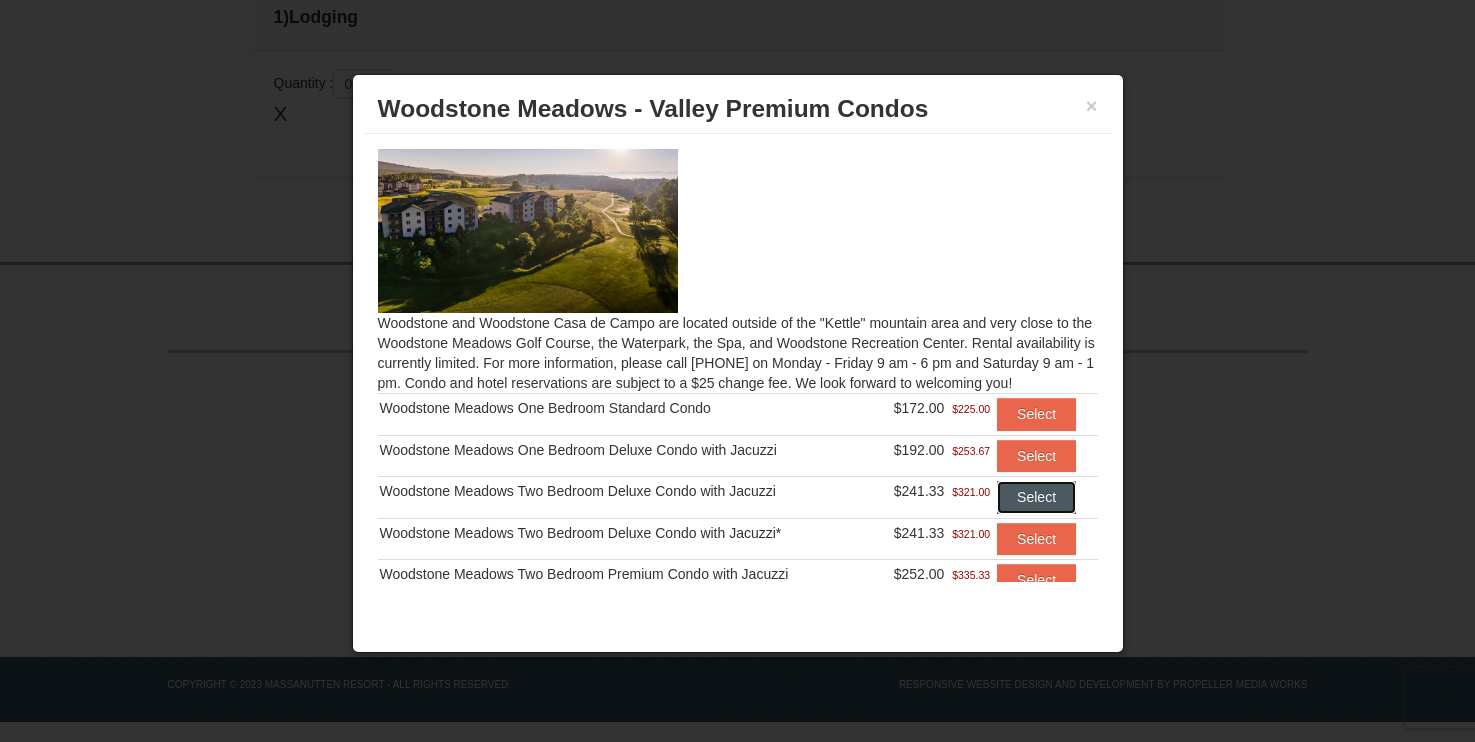 click on "Select" at bounding box center (1036, 497) 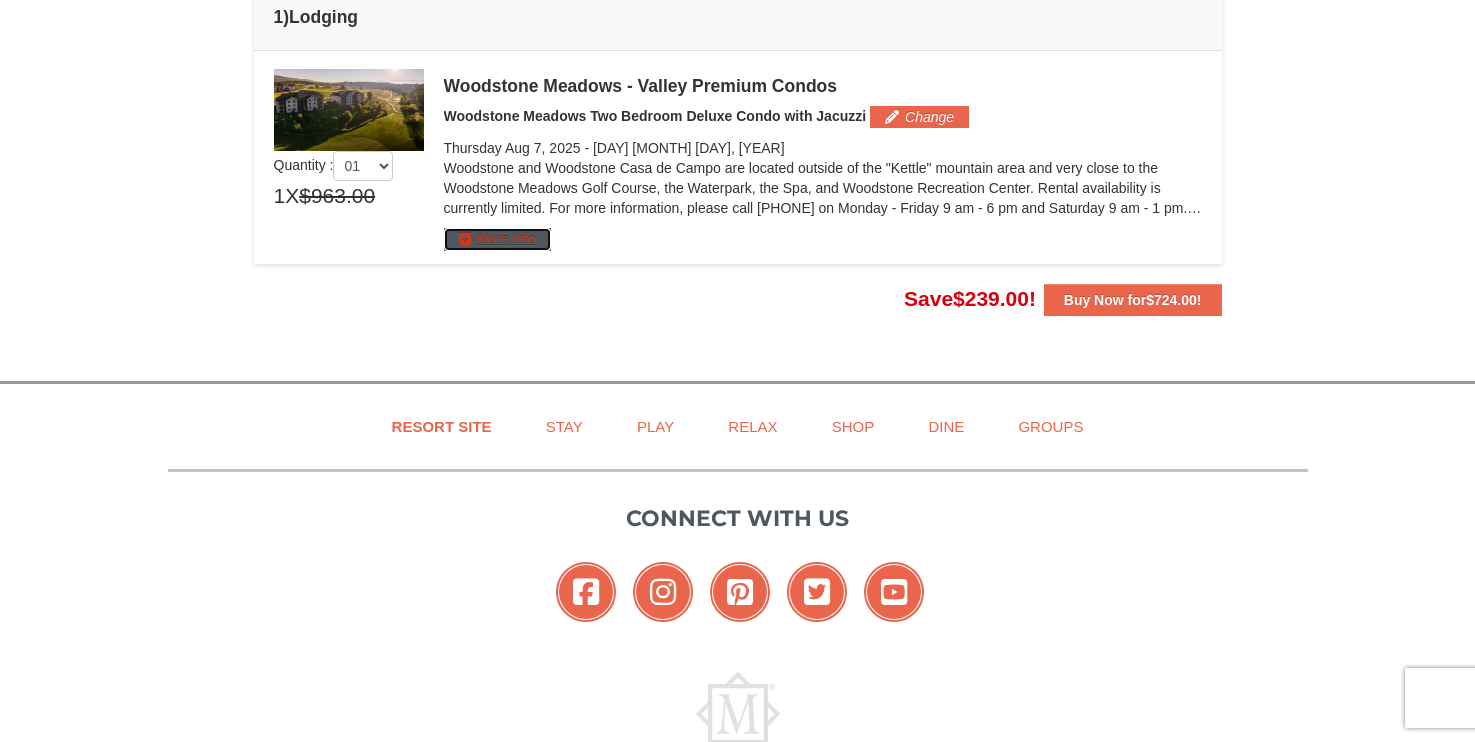 click on "More Info" at bounding box center (497, 239) 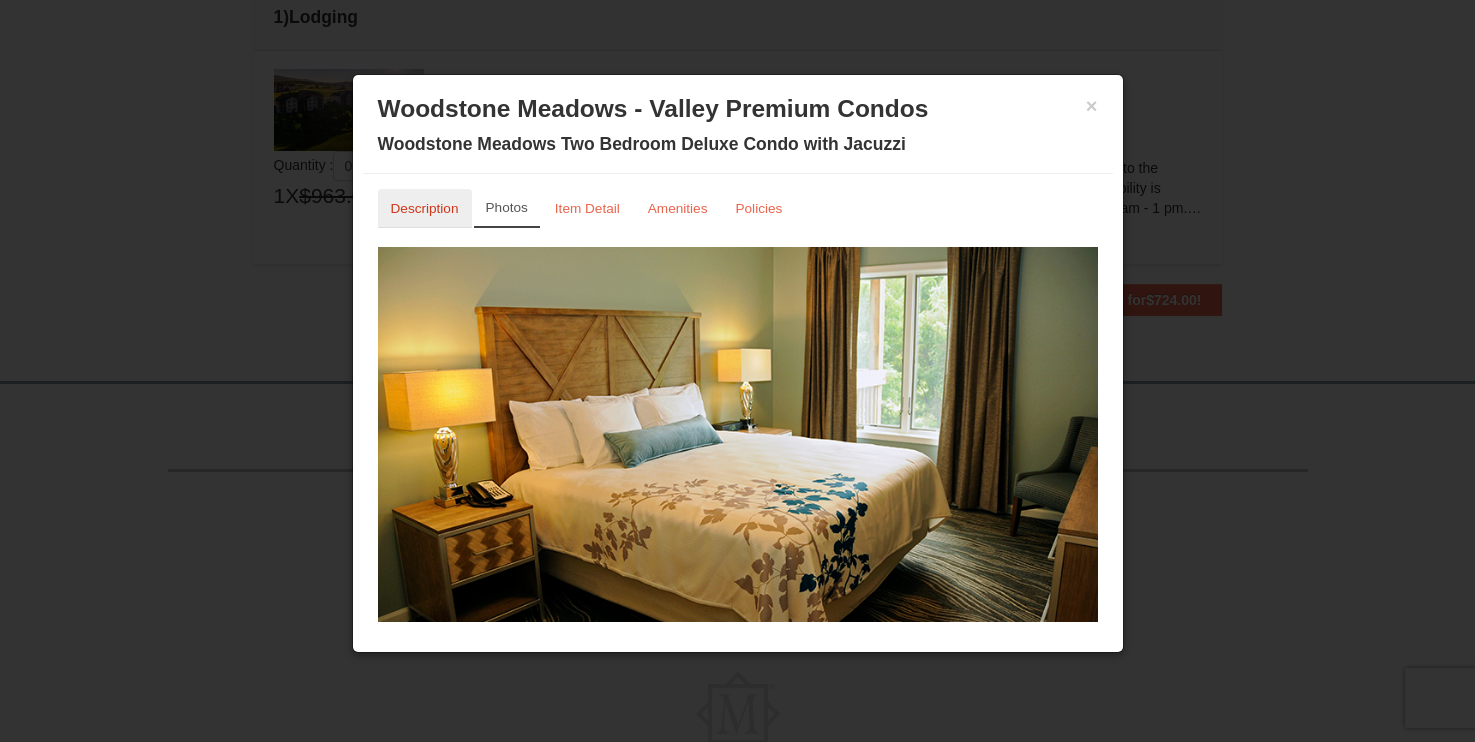 click on "Description" at bounding box center [425, 208] 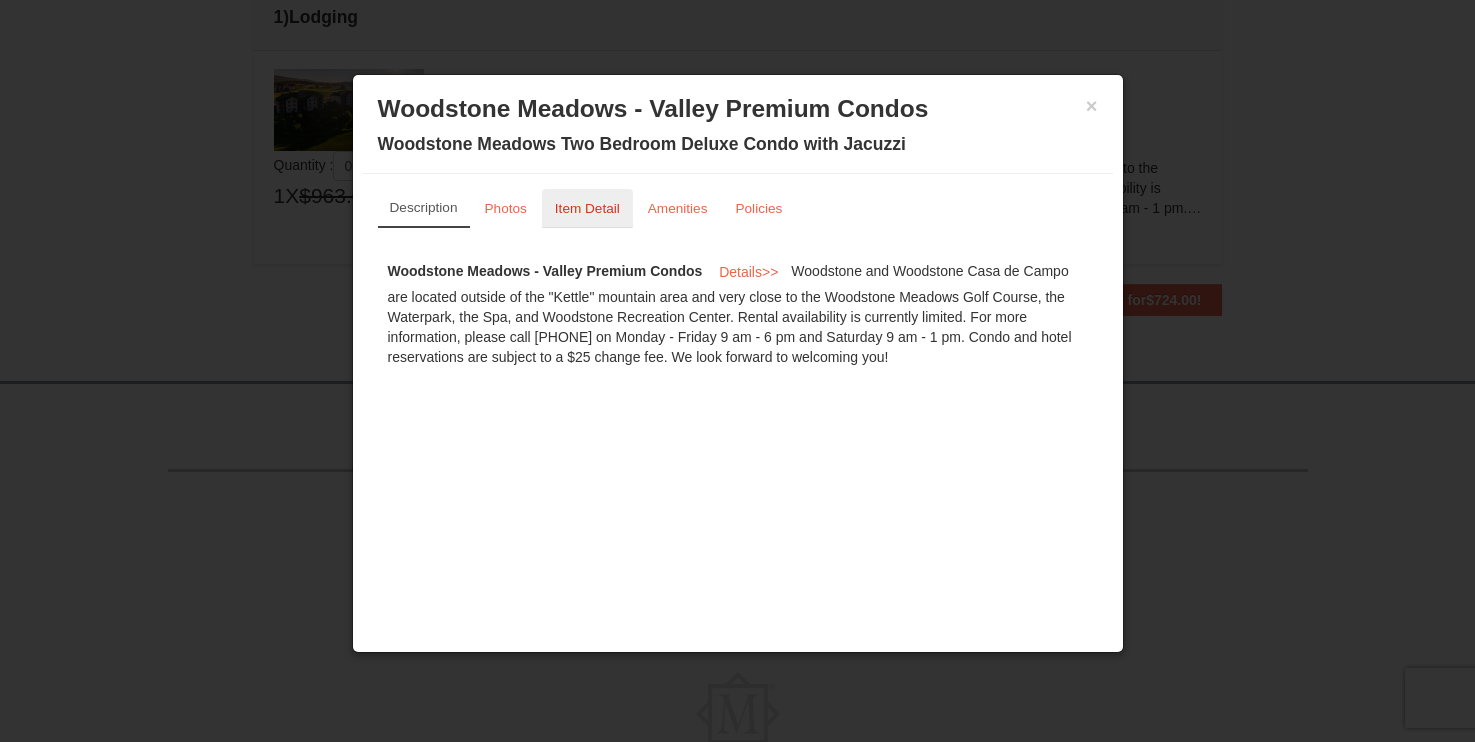 click on "Item Detail" at bounding box center [587, 208] 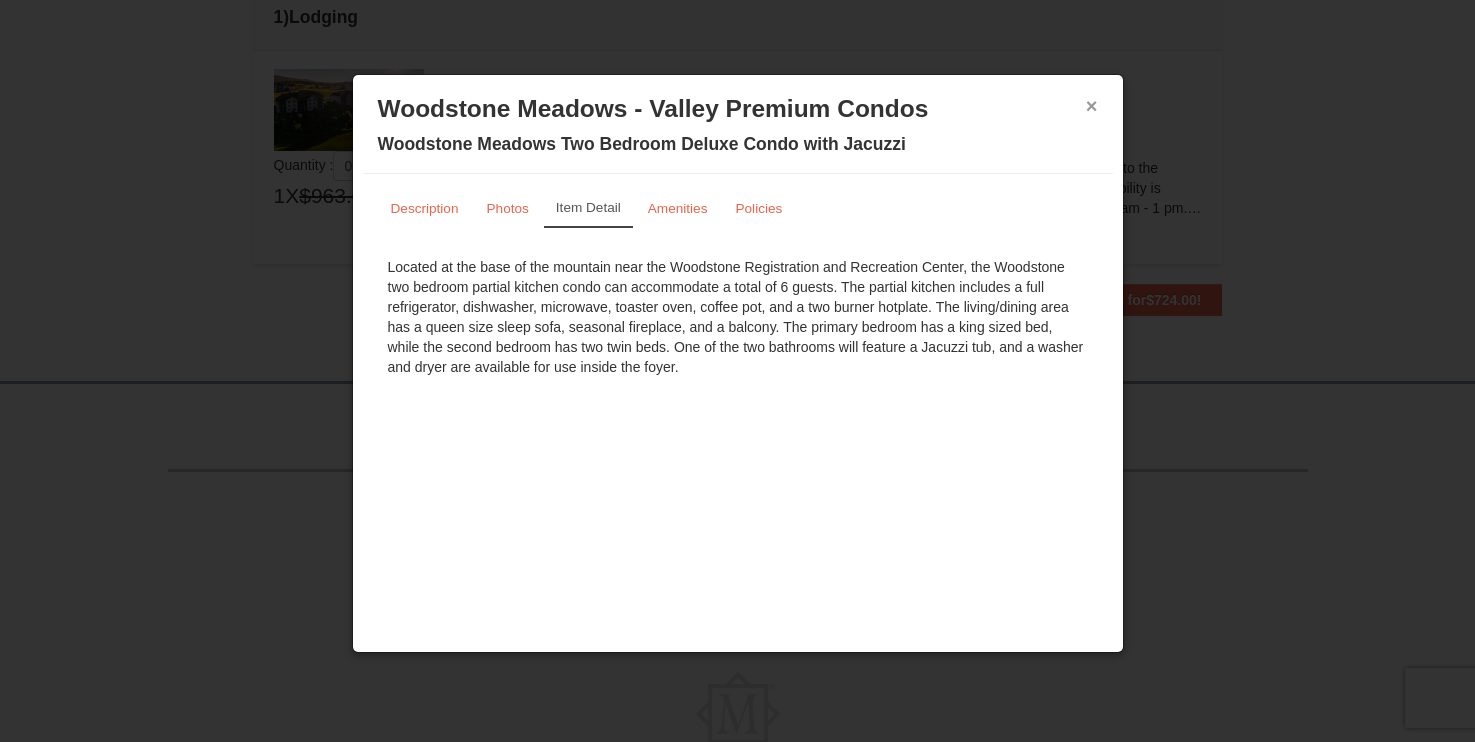 click on "×" at bounding box center [1092, 106] 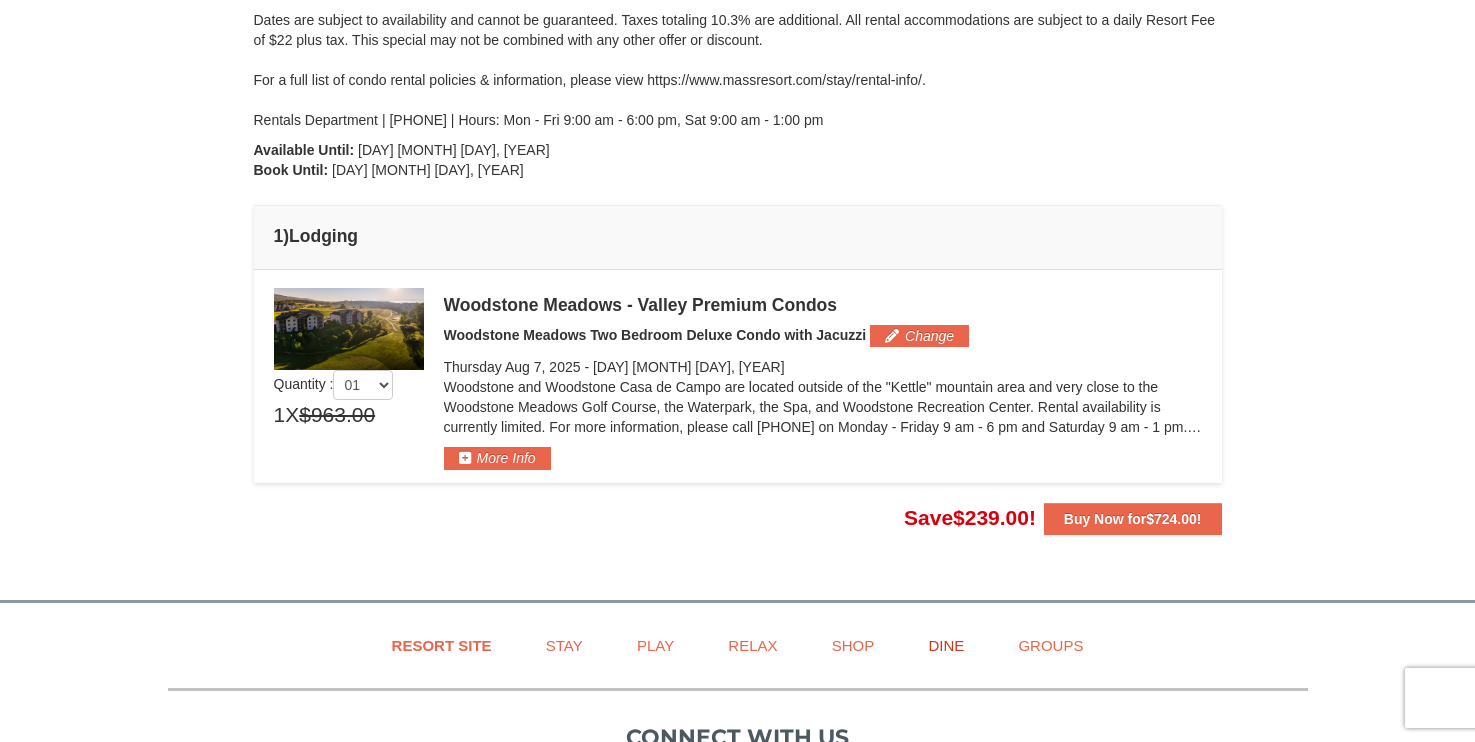 scroll, scrollTop: 326, scrollLeft: 0, axis: vertical 